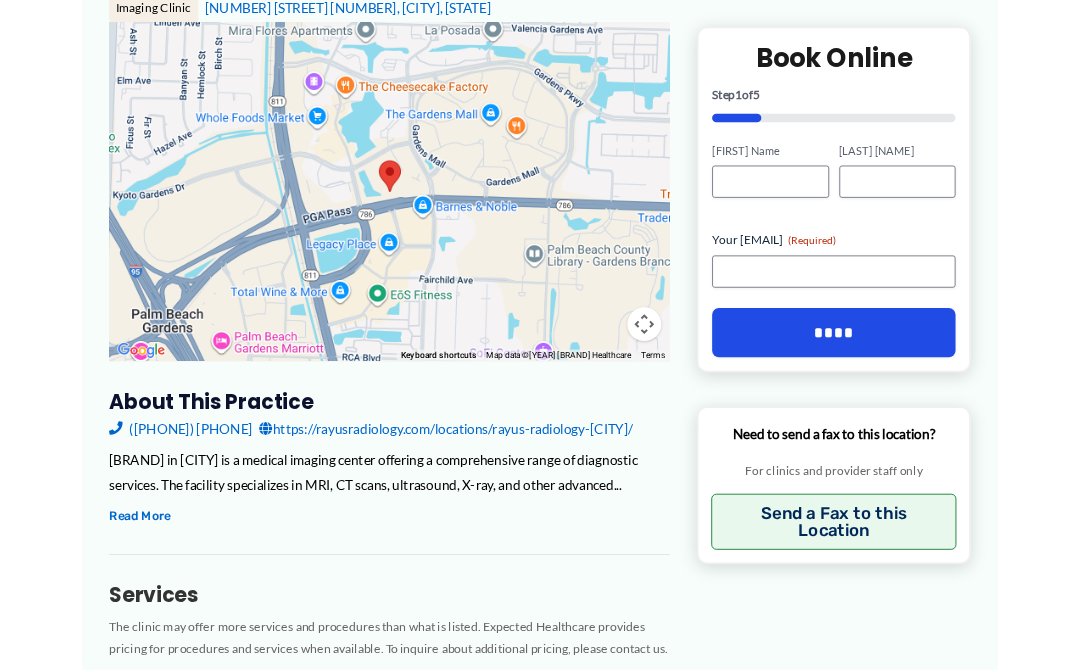 scroll, scrollTop: 246, scrollLeft: 0, axis: vertical 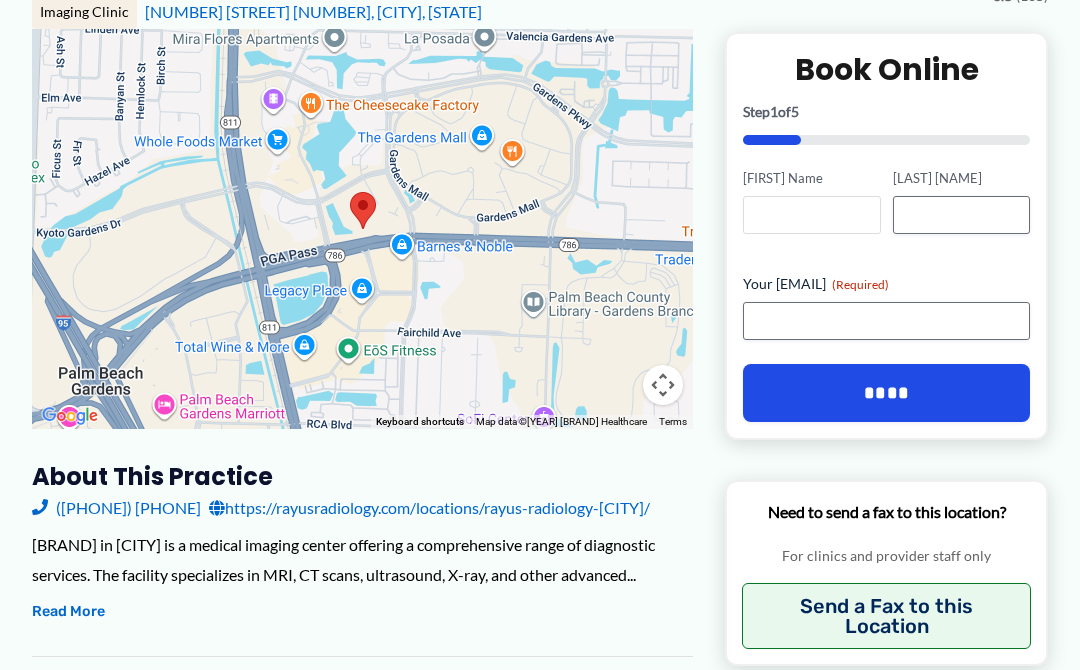 click on "[FIRST] Name" at bounding box center (811, 215) 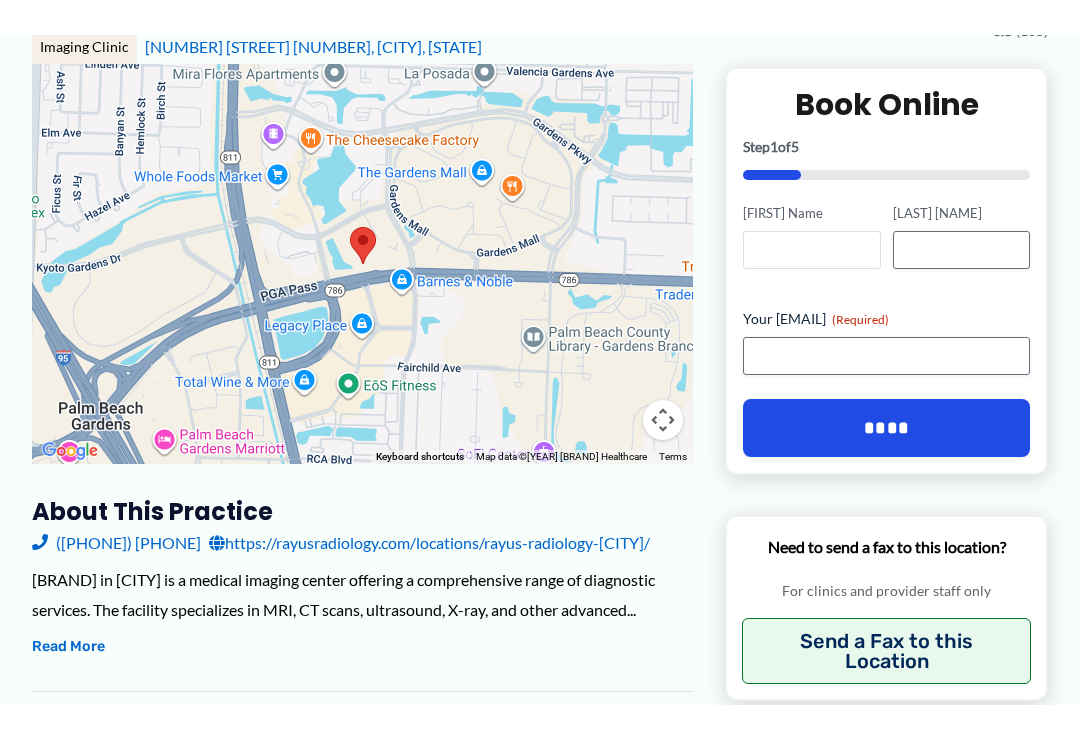 scroll, scrollTop: 245, scrollLeft: 0, axis: vertical 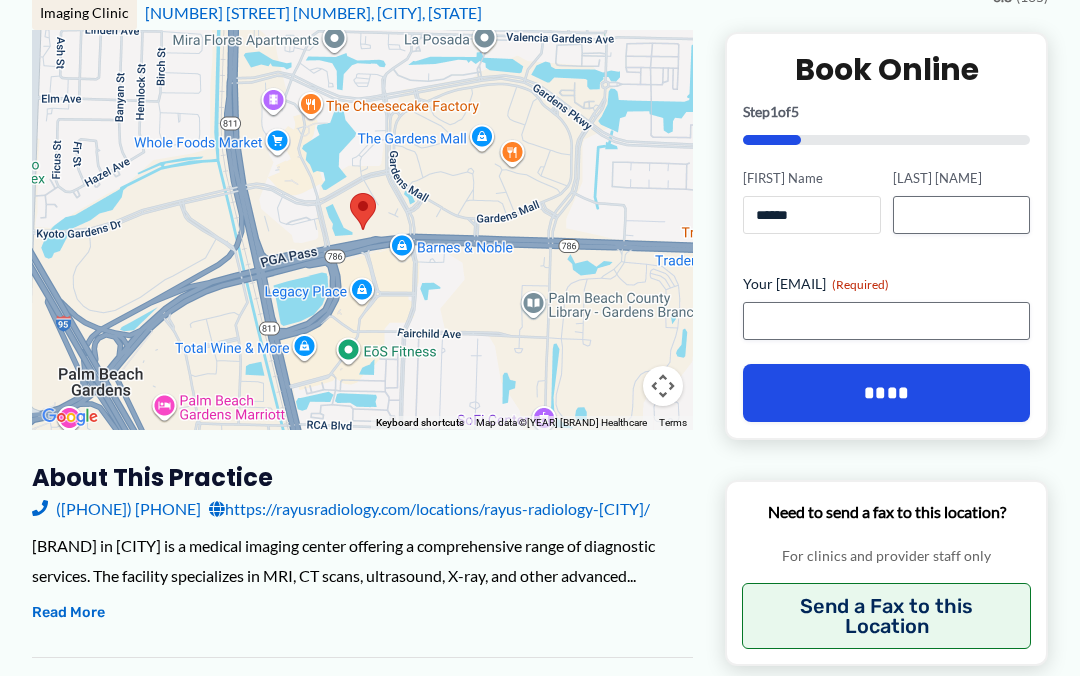 type on "******" 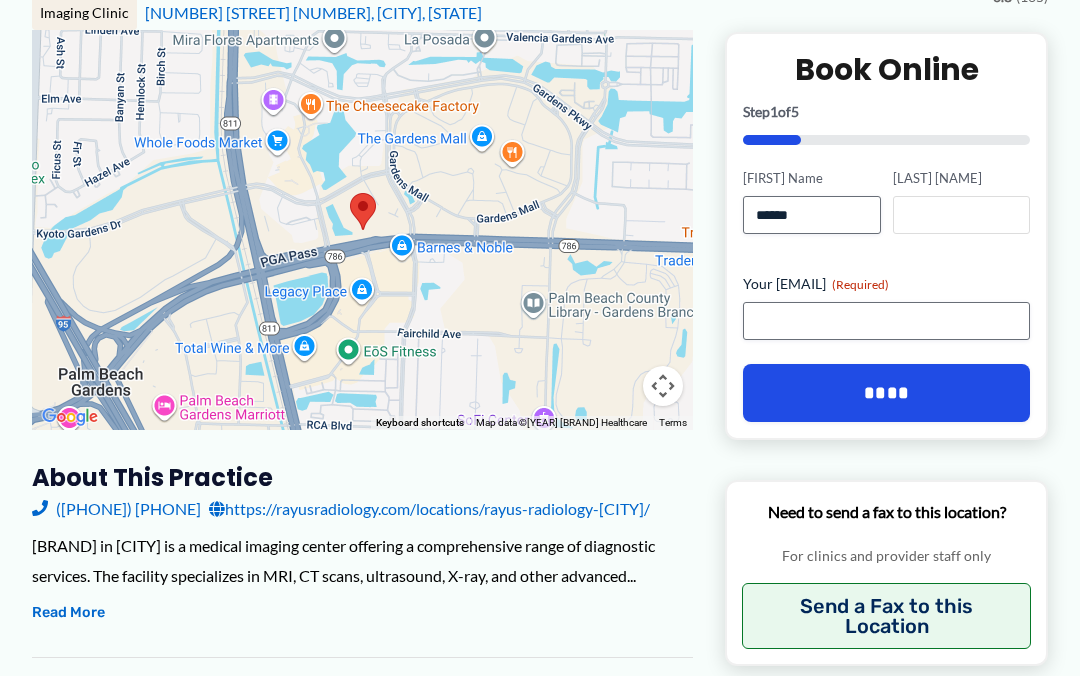 click on "[LAST] [NAME]" at bounding box center (961, 215) 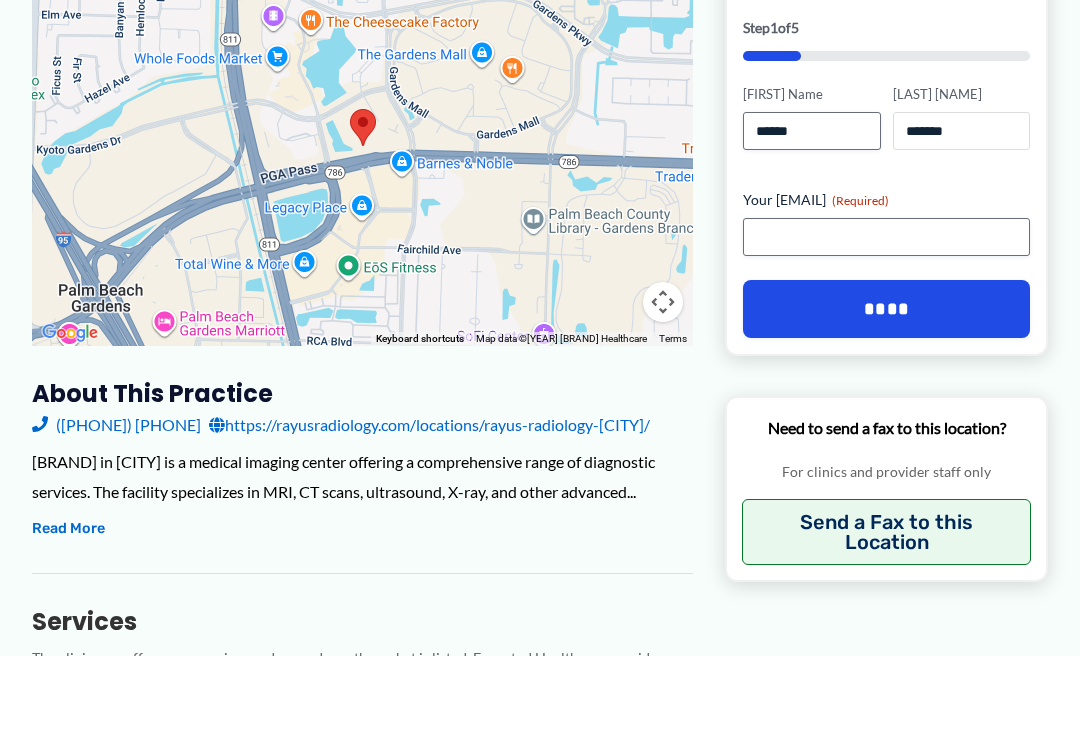 type on "******" 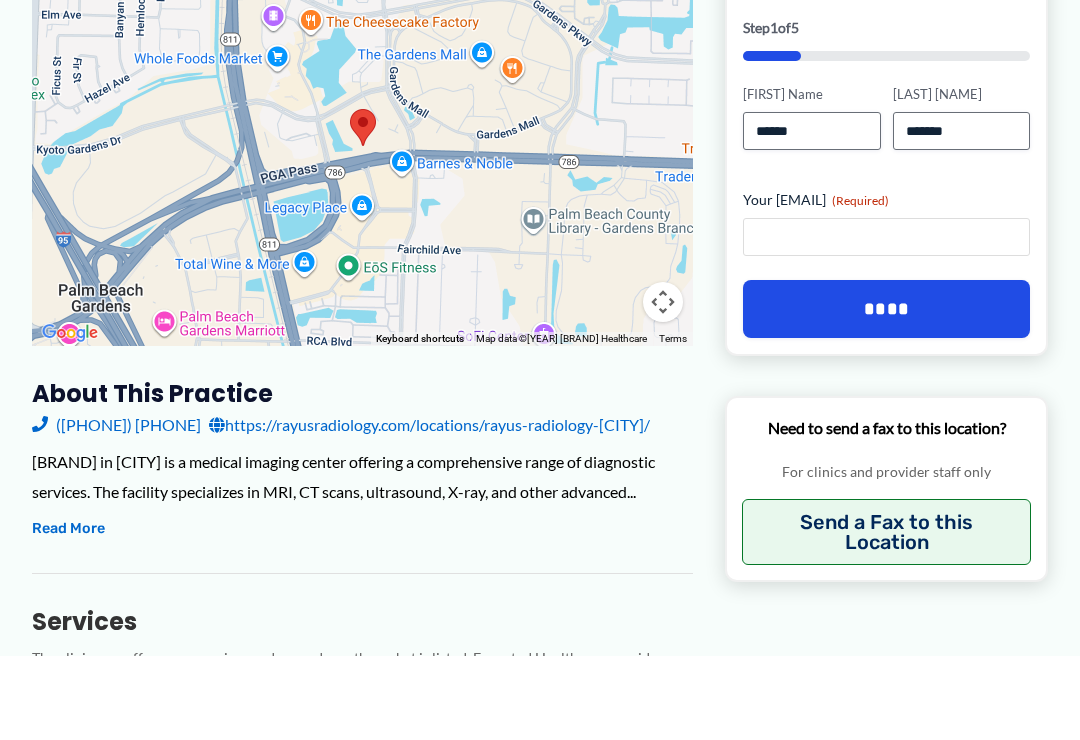click on "Your [EMAIL] ([REQUIRED])" at bounding box center [886, 321] 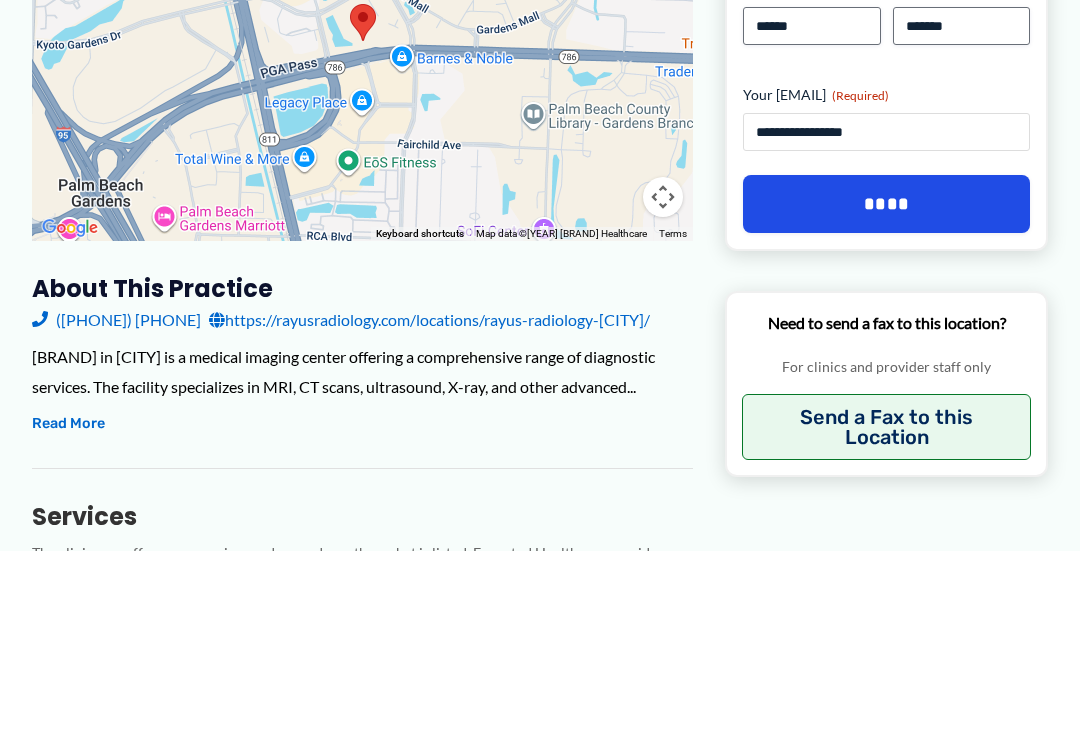 type on "**********" 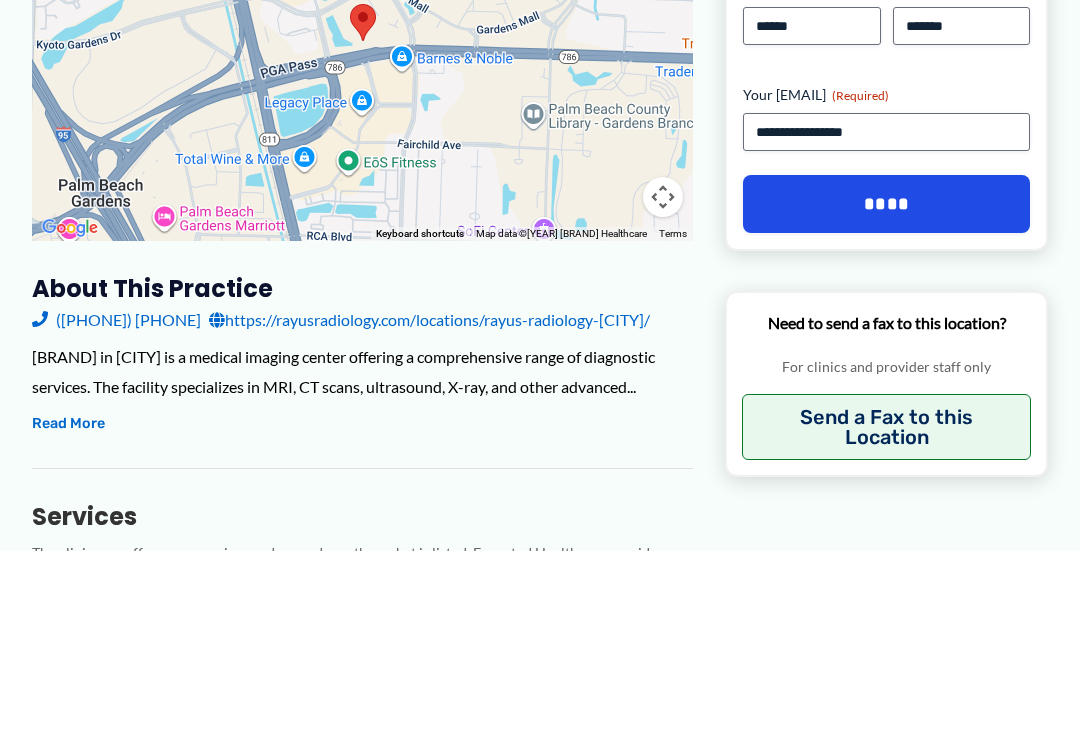 click on "****" at bounding box center [886, 393] 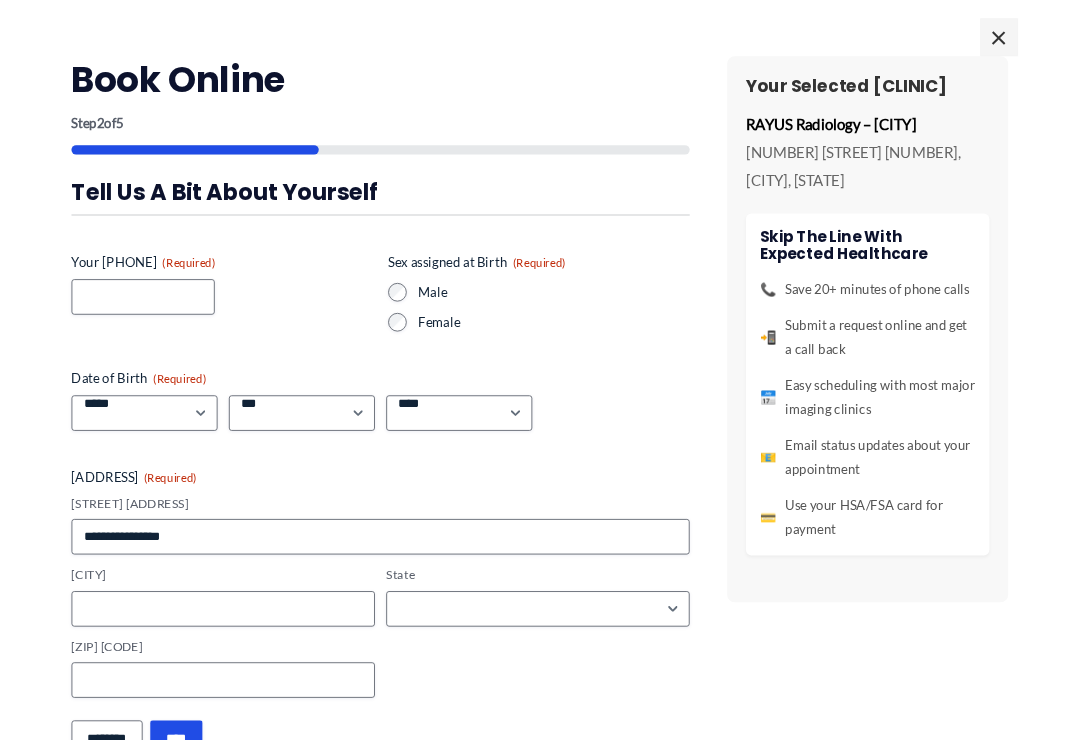 scroll, scrollTop: 395, scrollLeft: 0, axis: vertical 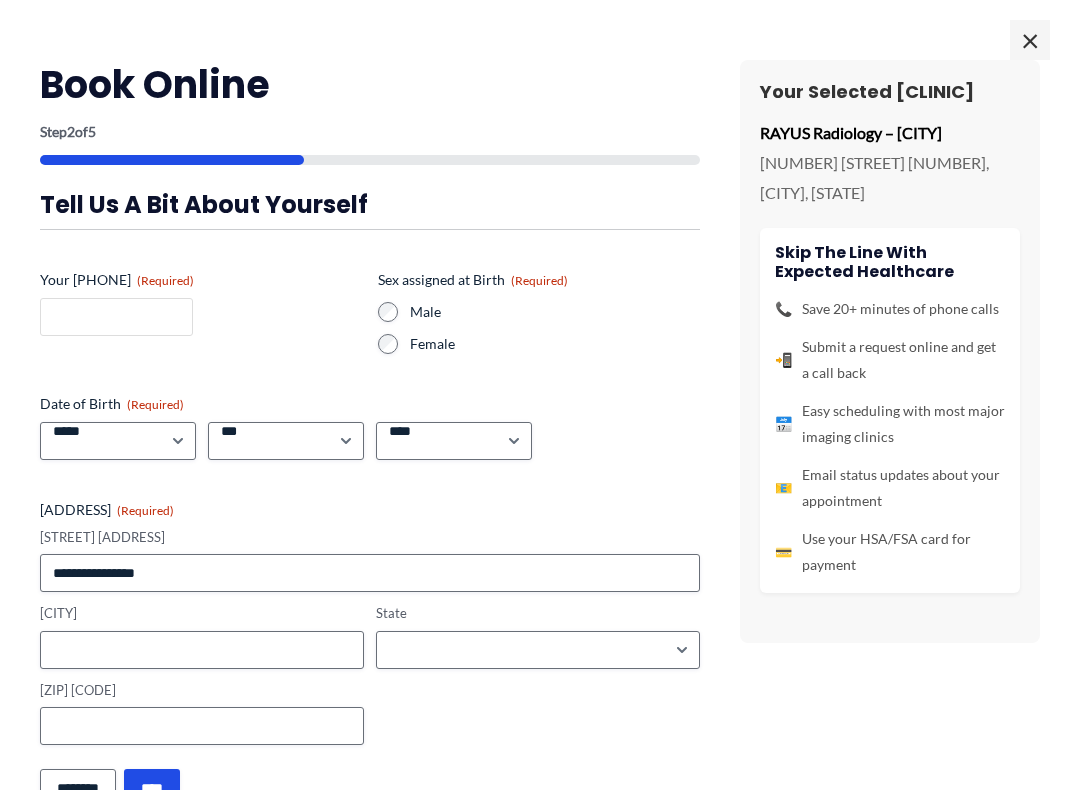 click on "Your Phone (Required)" at bounding box center (116, 317) 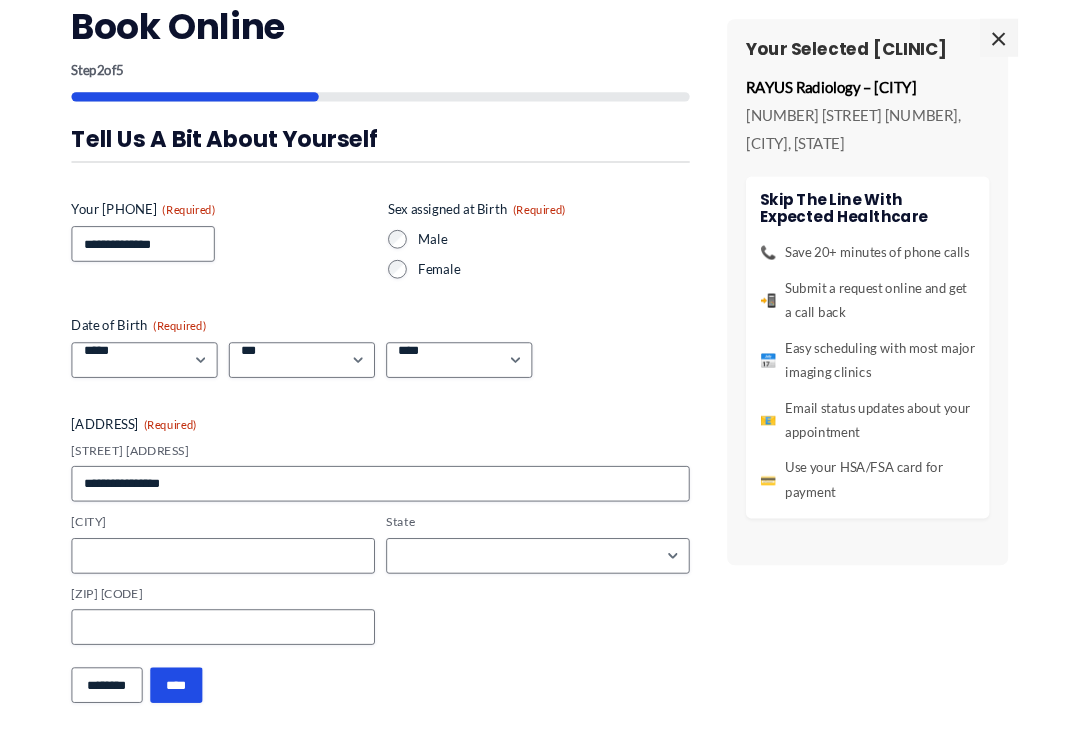 scroll, scrollTop: 55, scrollLeft: 0, axis: vertical 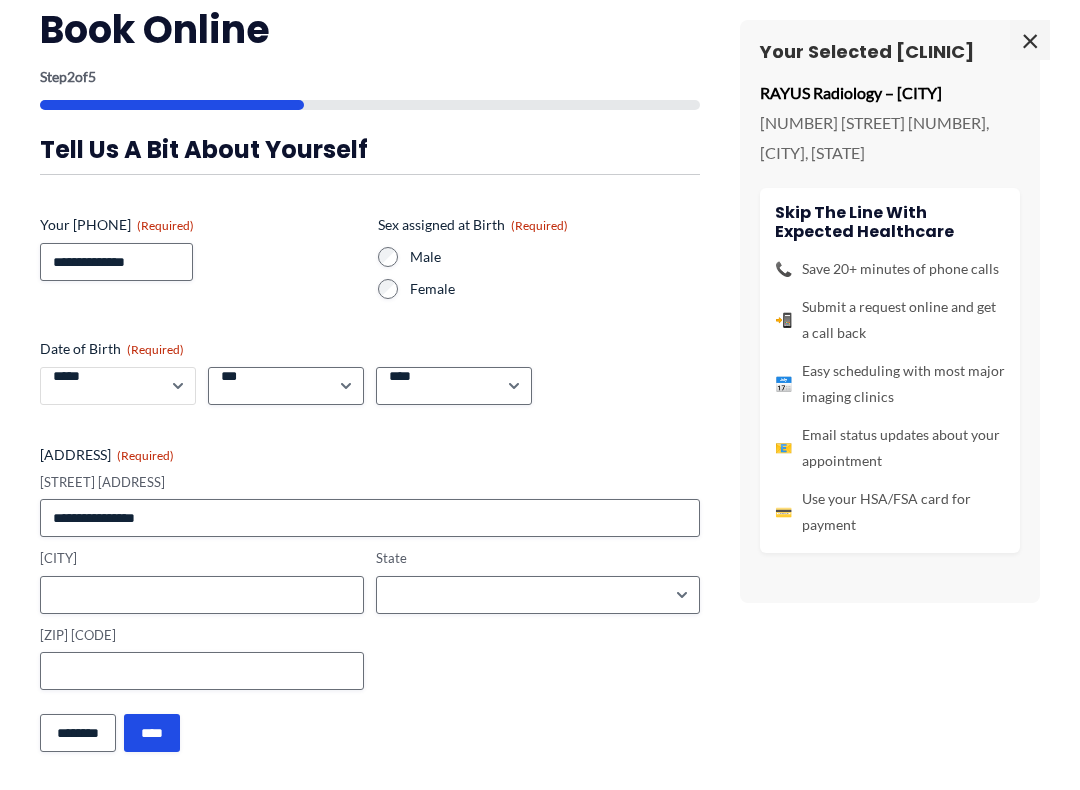 click on "***** * * * * * * * * * ** ** **" at bounding box center [118, 386] 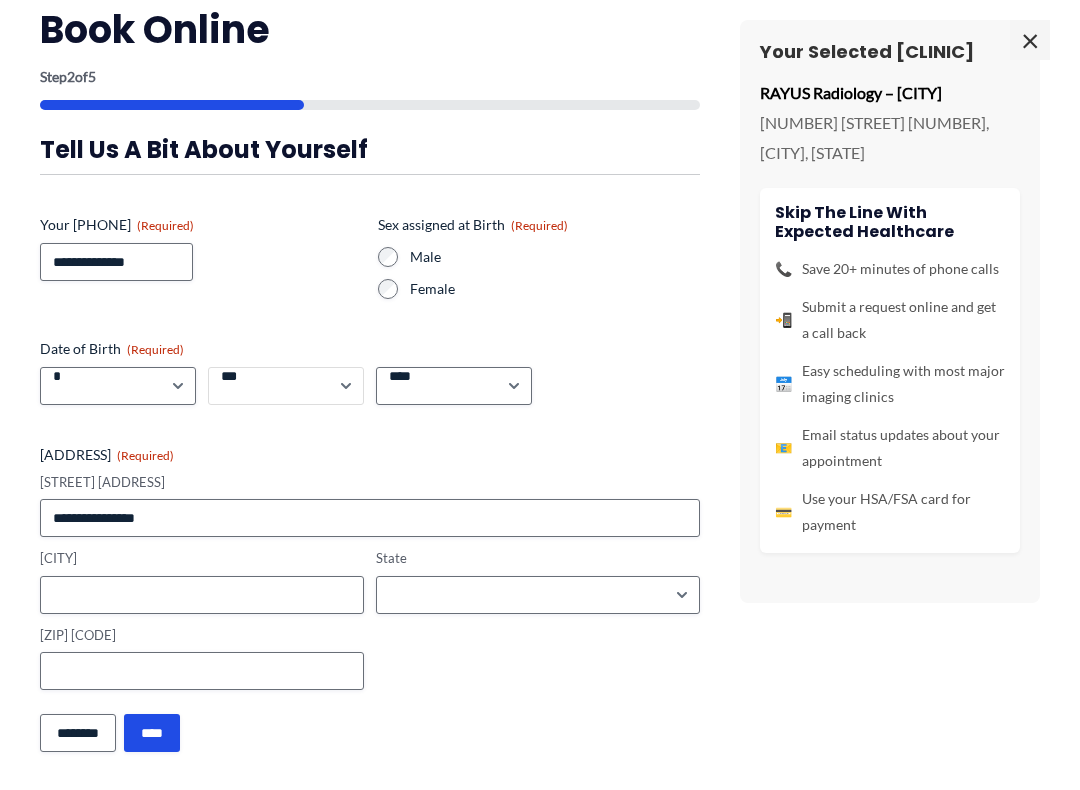click on "*** * * * * * * * * * ** ** ** ** ** ** ** ** ** ** ** ** ** ** ** ** ** ** ** ** ** **" at bounding box center (286, 386) 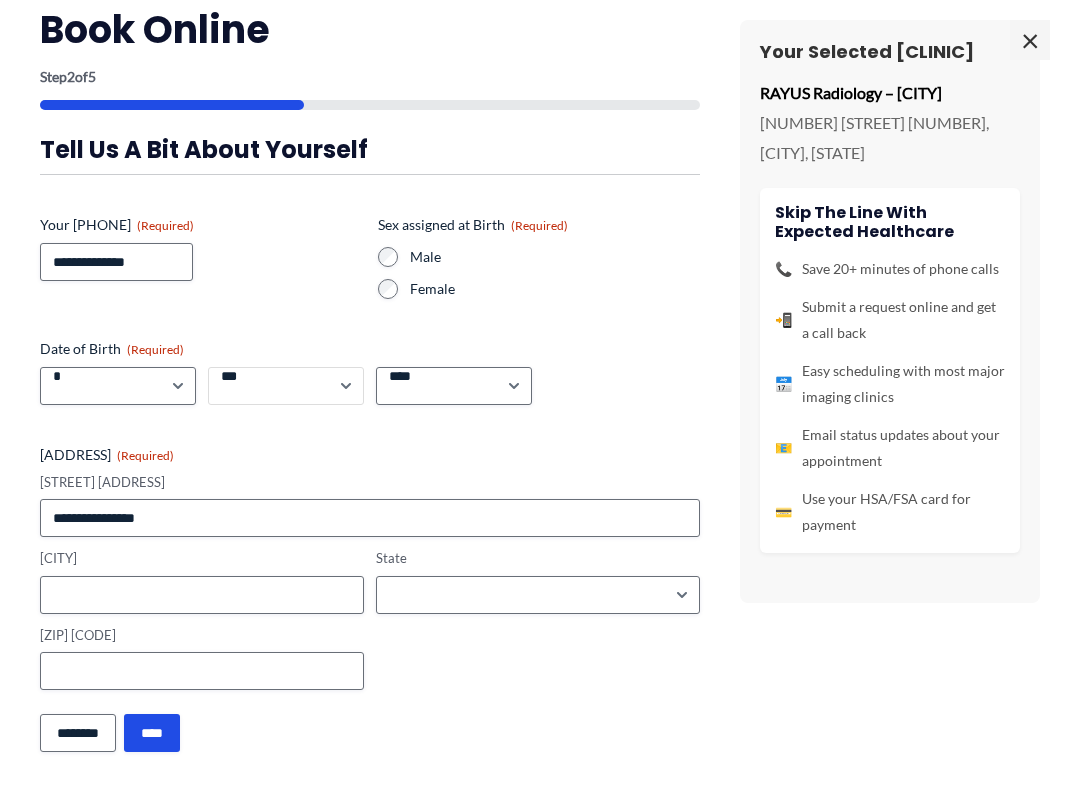 select on "**" 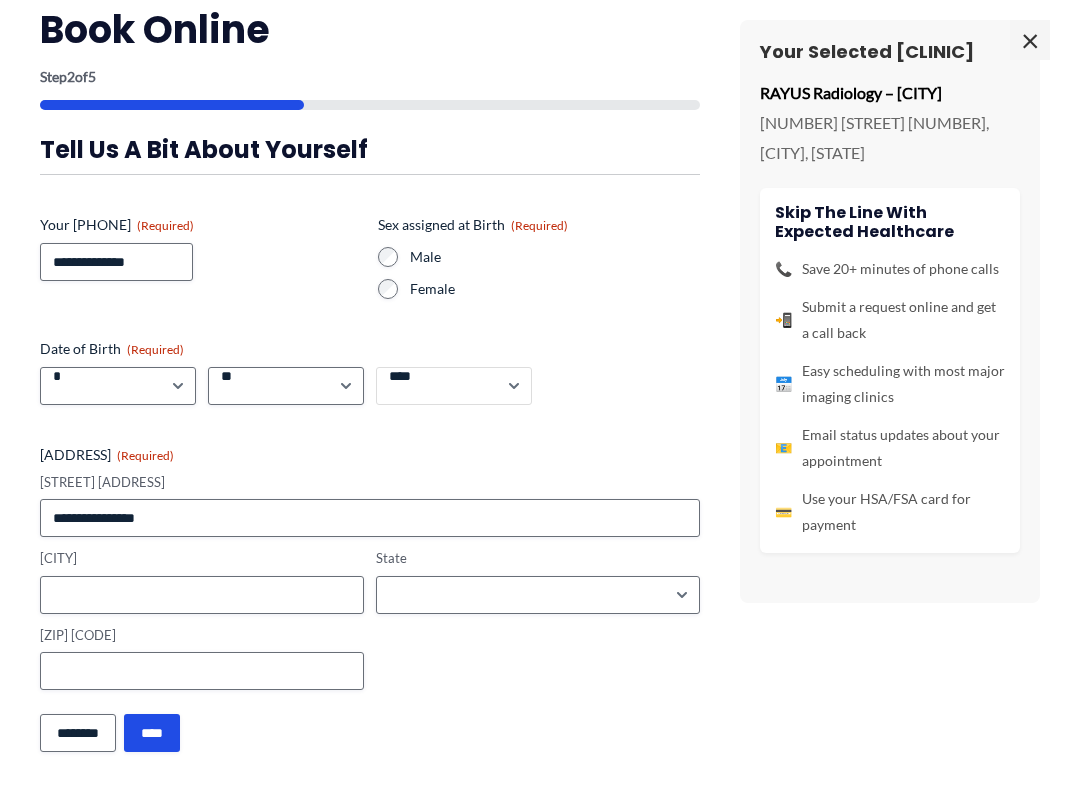 click on "**** **** **** **** **** **** **** **** **** **** **** **** **** **** **** **** **** **** **** **** **** **** **** **** **** **** **** **** **** **** **** **** **** **** **** **** **** **** **** **** **** **** **** **** **** **** **** **** **** **** **** **** **** **** **** **** **** **** **** **** **** **** **** **** **** **** **** **** **** **** **** **** **** **** **** **** **** **** **** **** **** **** **** **** **** **** **** **** **** **** **** **** **** **** **** **** **** **** **** **** **** **** **** **** **** **** **** ****" at bounding box center (454, 386) 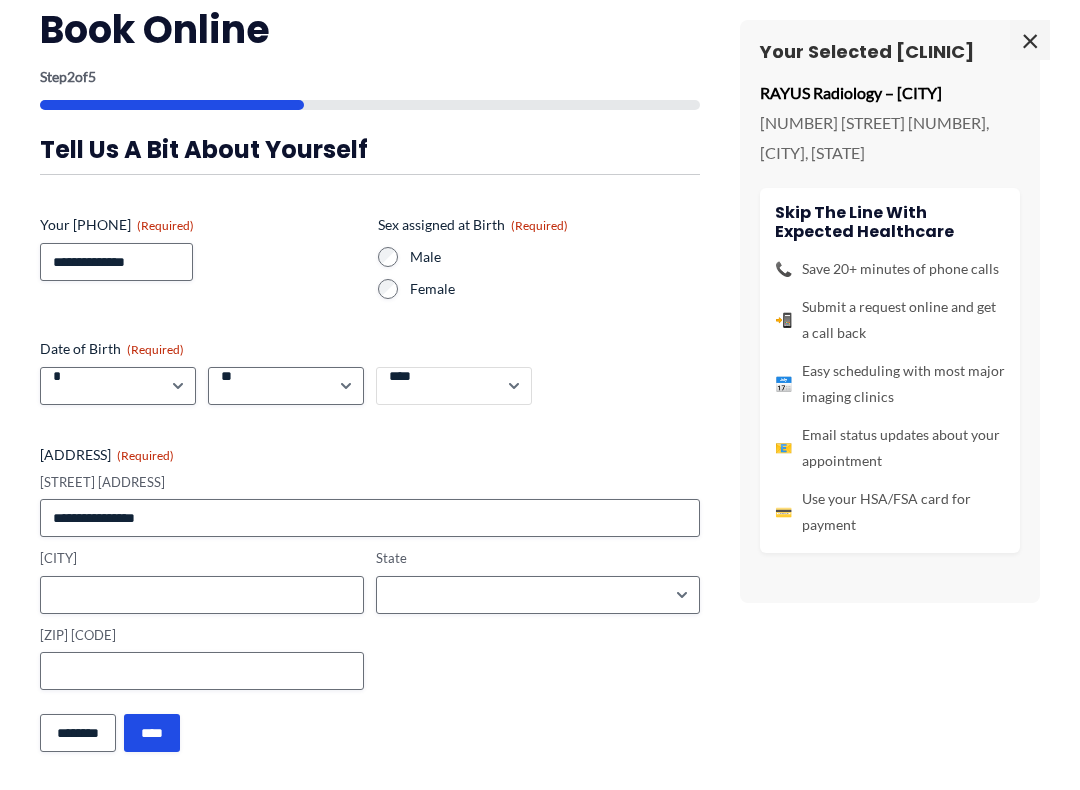 select on "****" 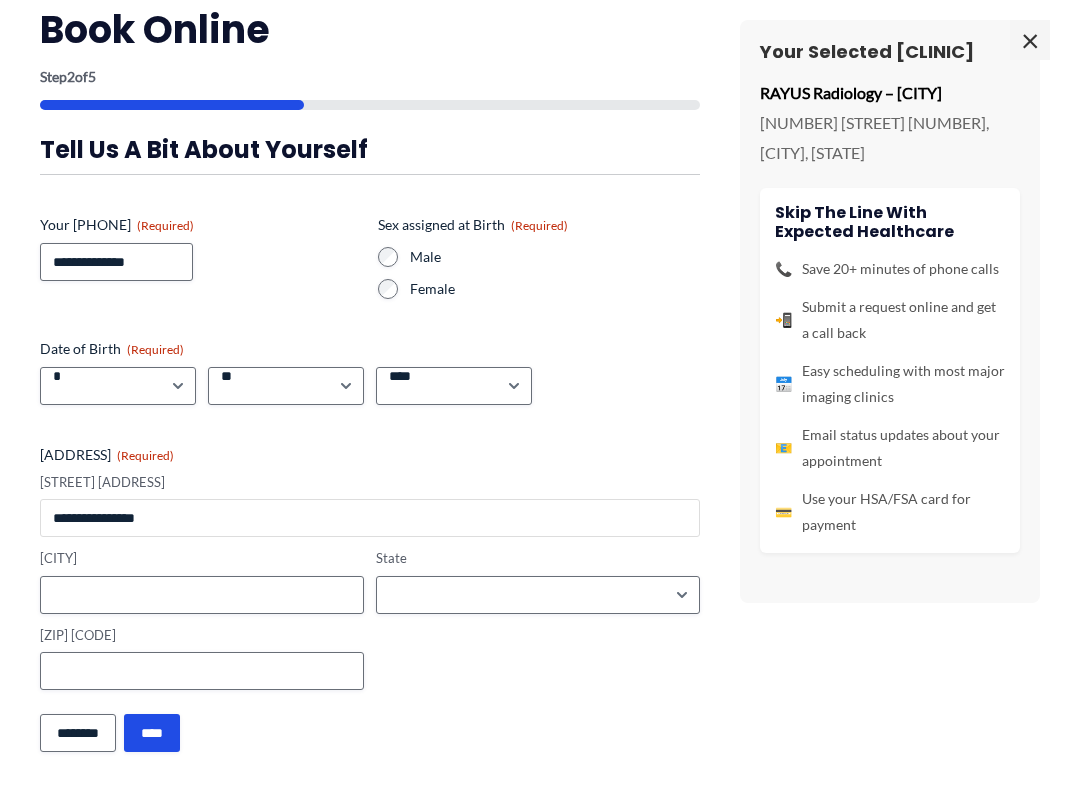 click on "[STREET] [ADDRESS]" at bounding box center (370, 518) 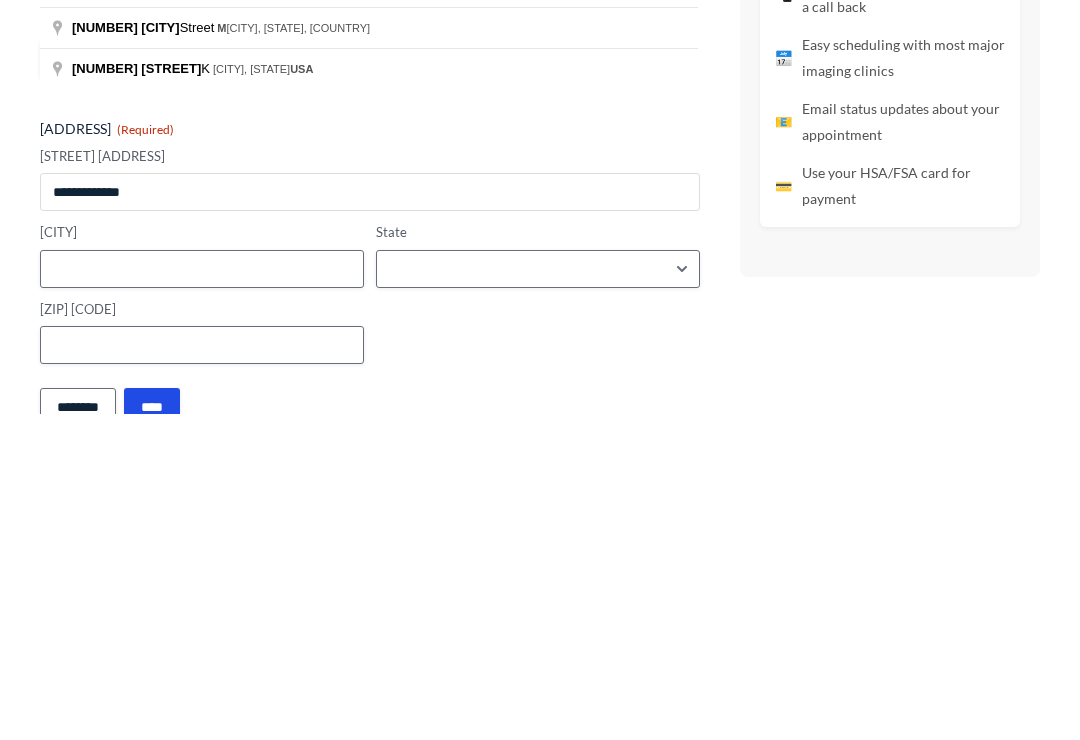 type on "**********" 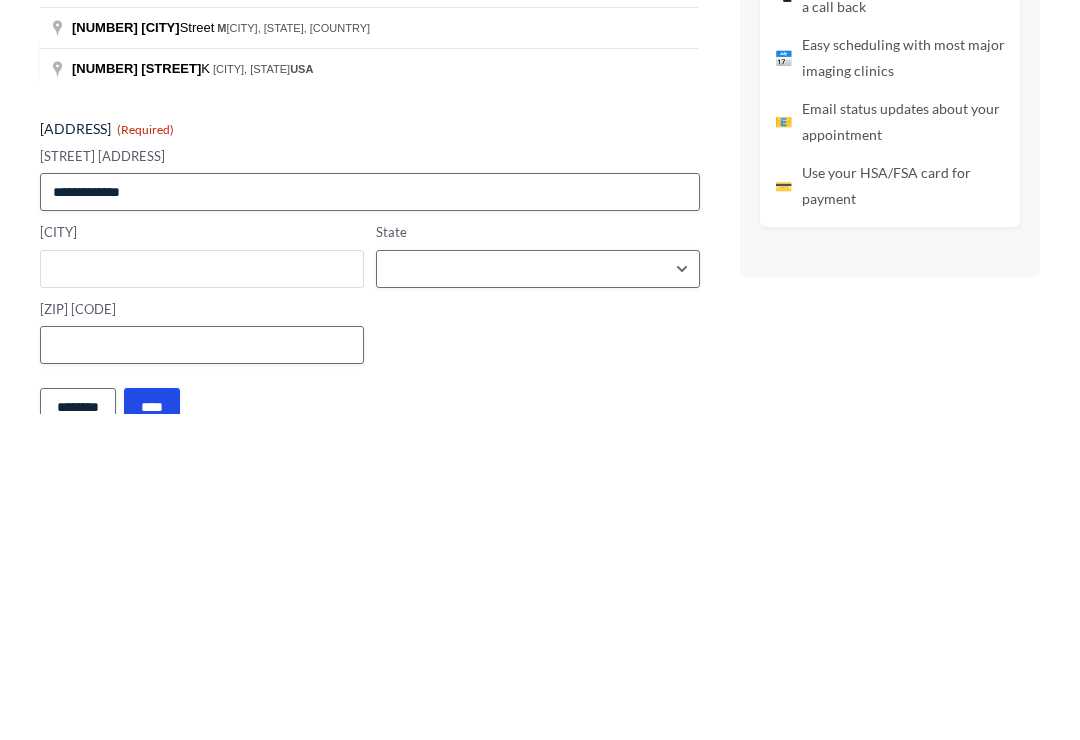 click on "[CITY]" at bounding box center [202, 595] 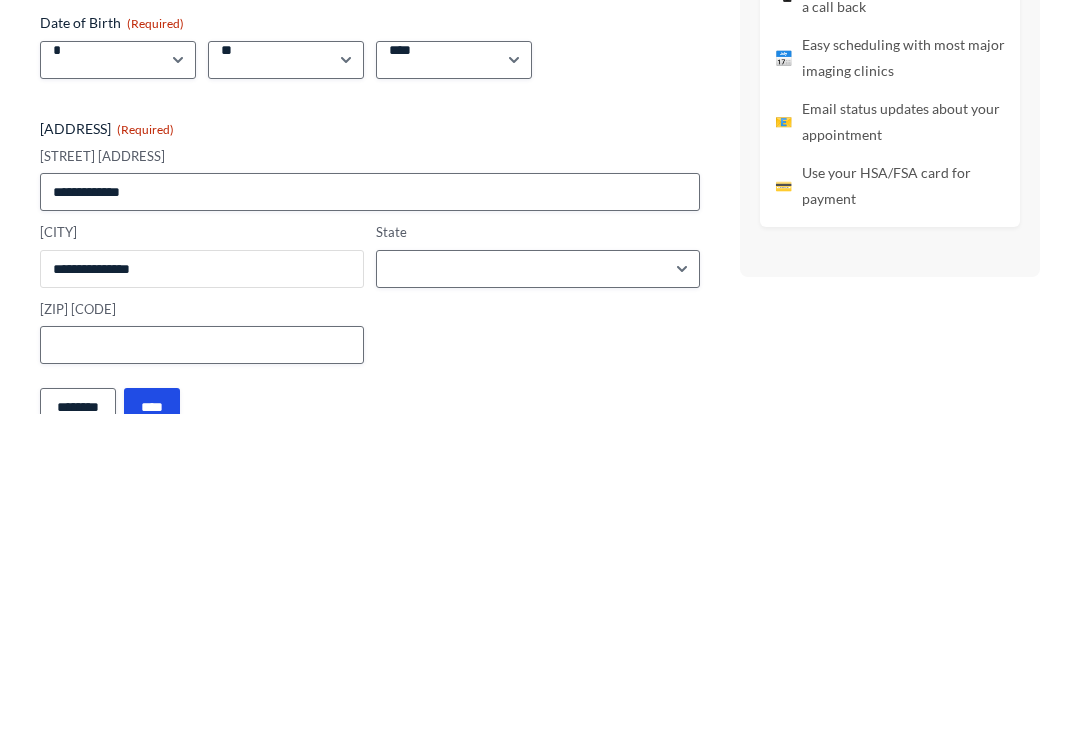type on "**********" 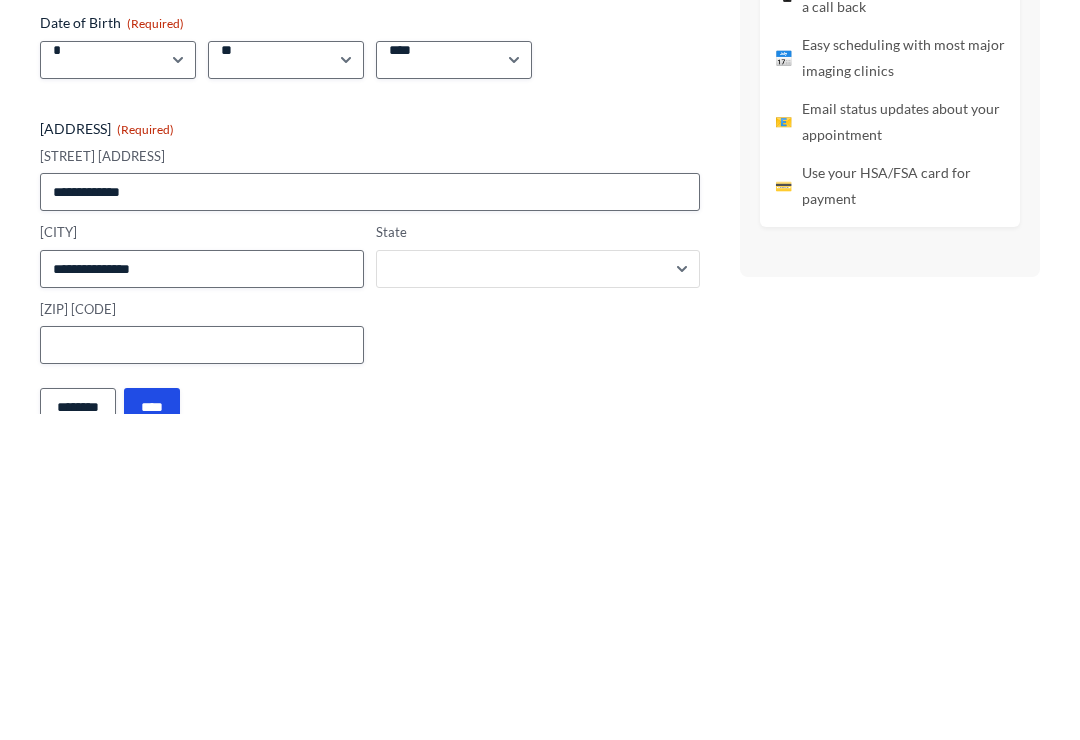 click on "**********" at bounding box center (538, 595) 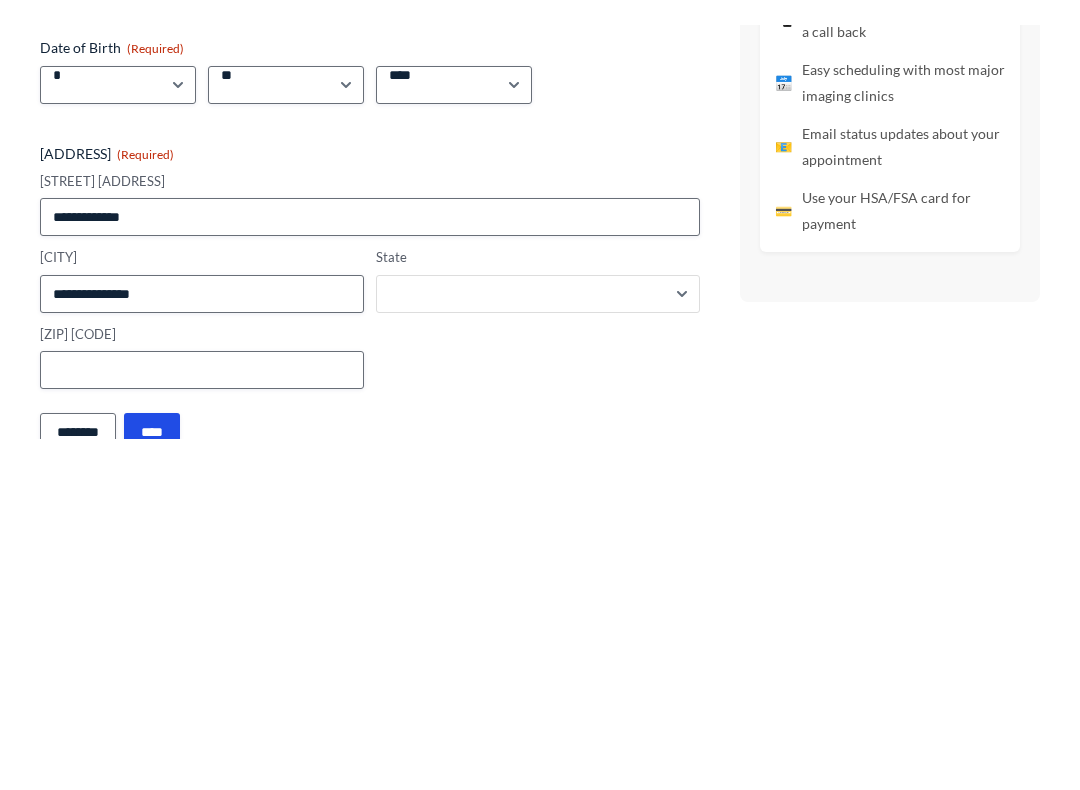 scroll, scrollTop: 721, scrollLeft: 0, axis: vertical 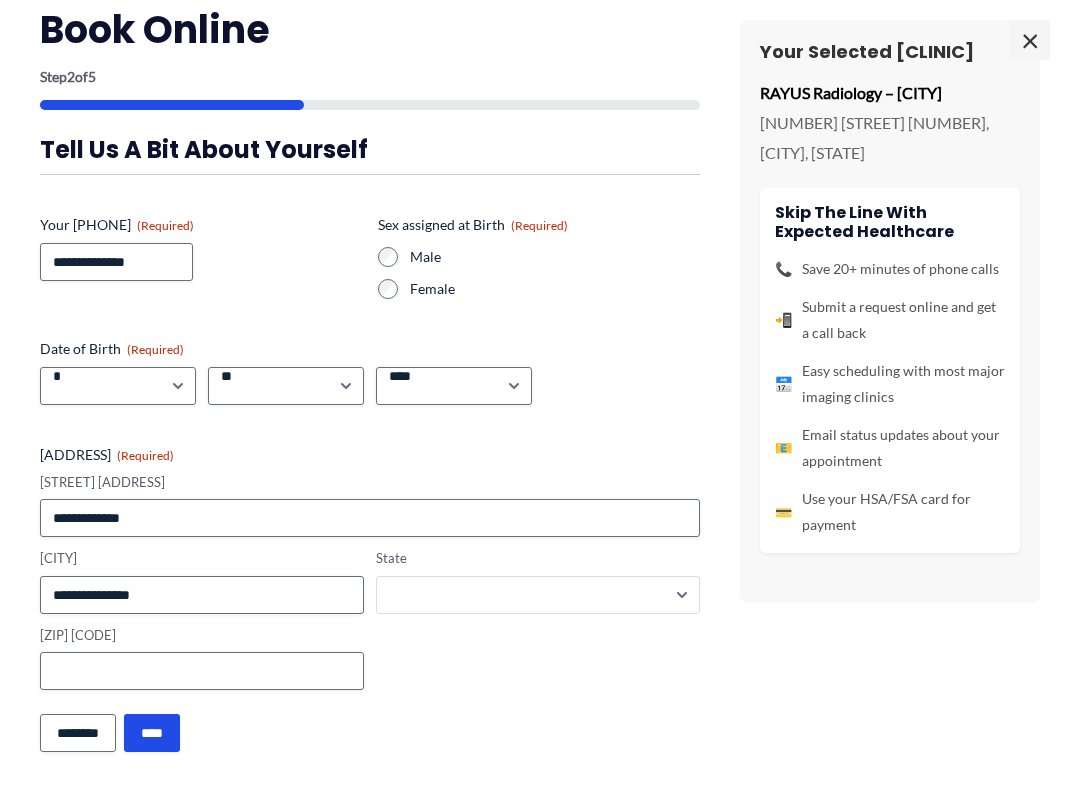 select on "******" 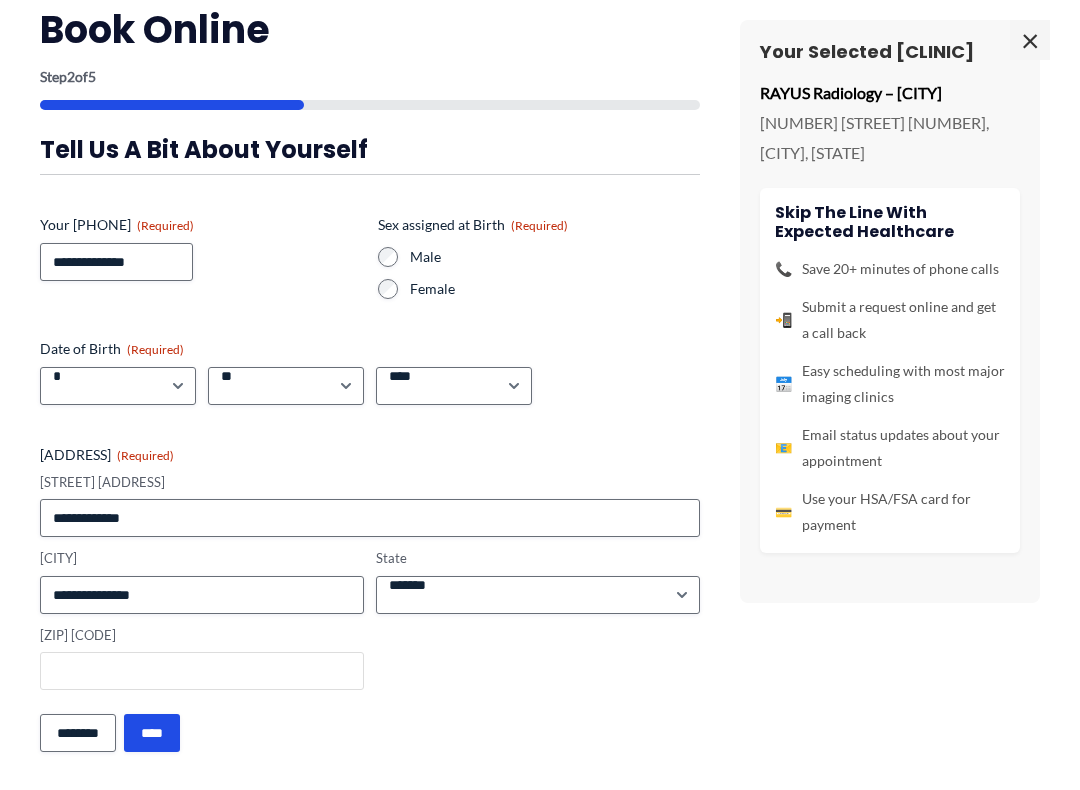 click on "[ZIP] [CODE]" at bounding box center [202, 671] 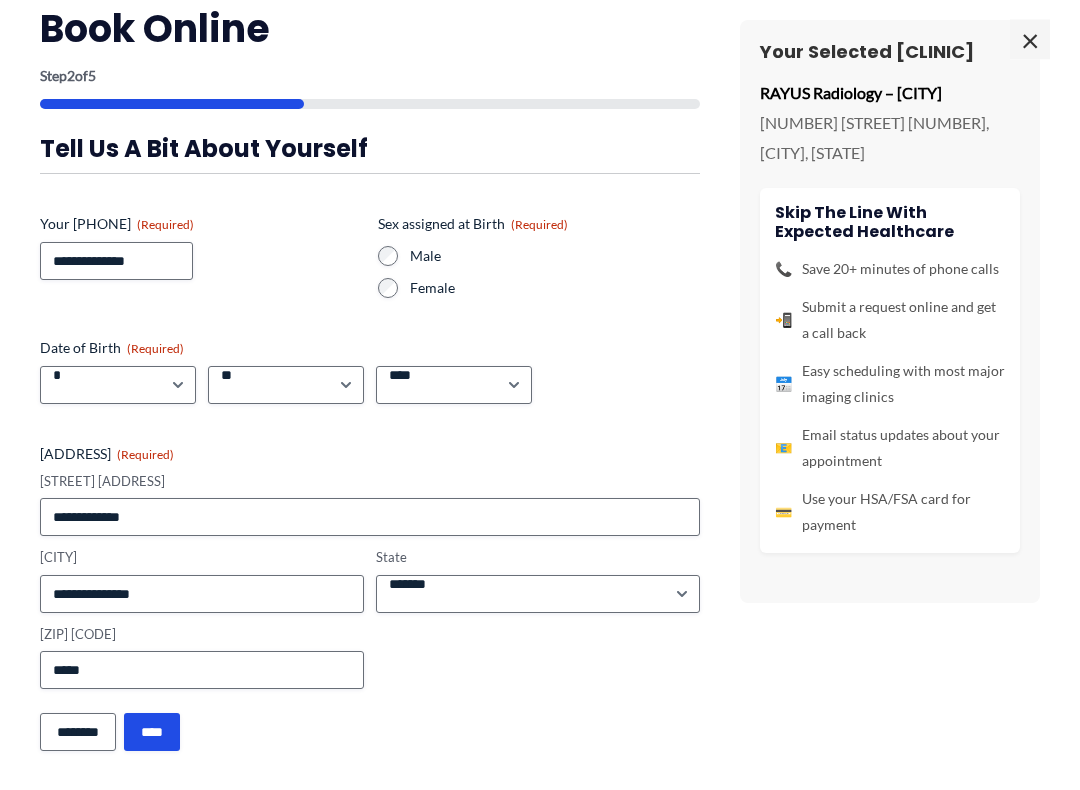scroll, scrollTop: 1620, scrollLeft: 0, axis: vertical 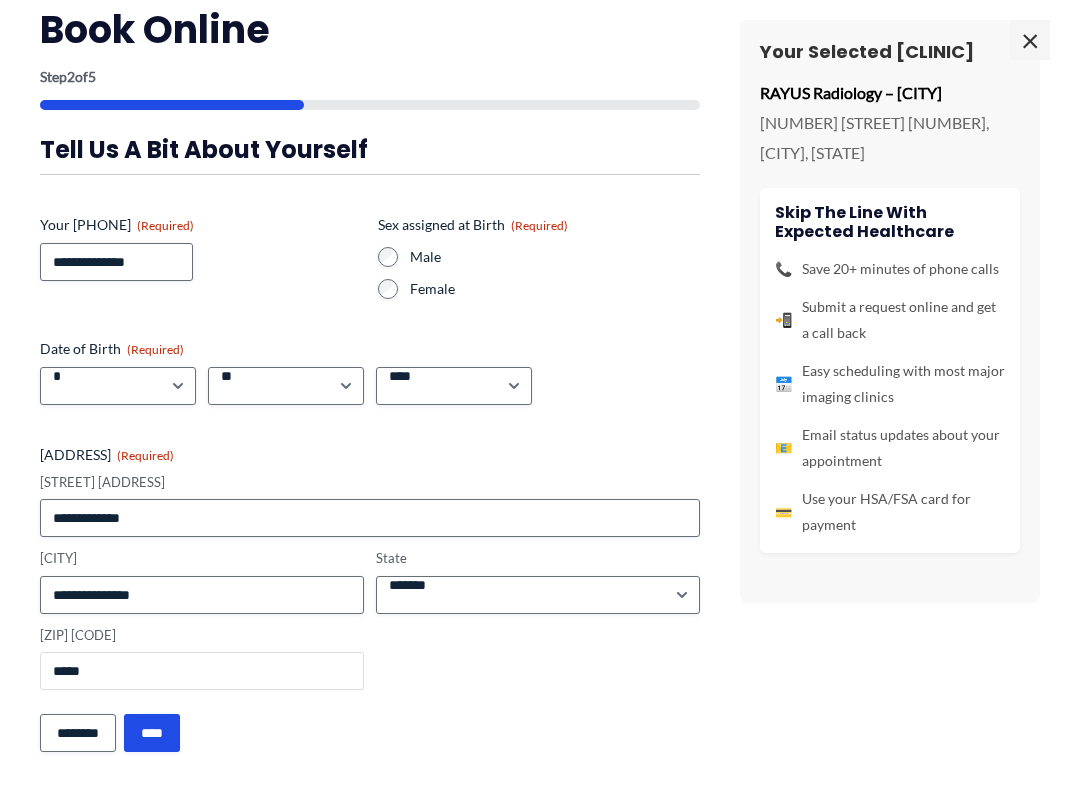 type on "*****" 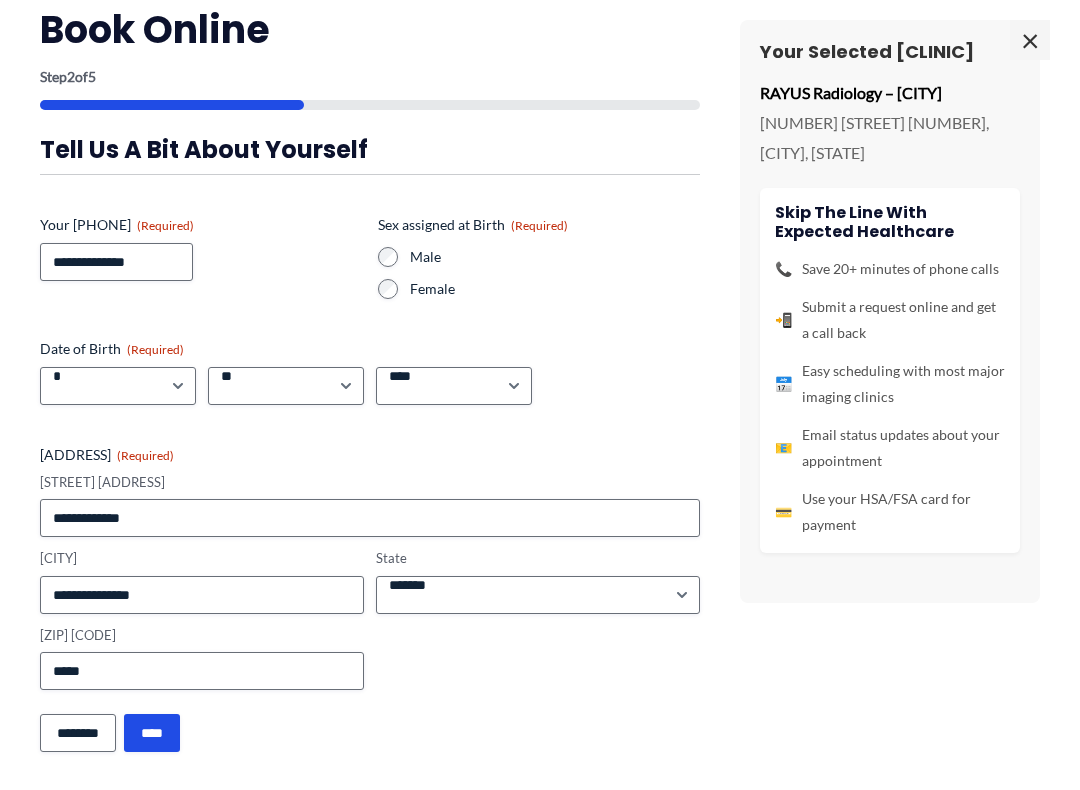 click on "****" at bounding box center (152, 733) 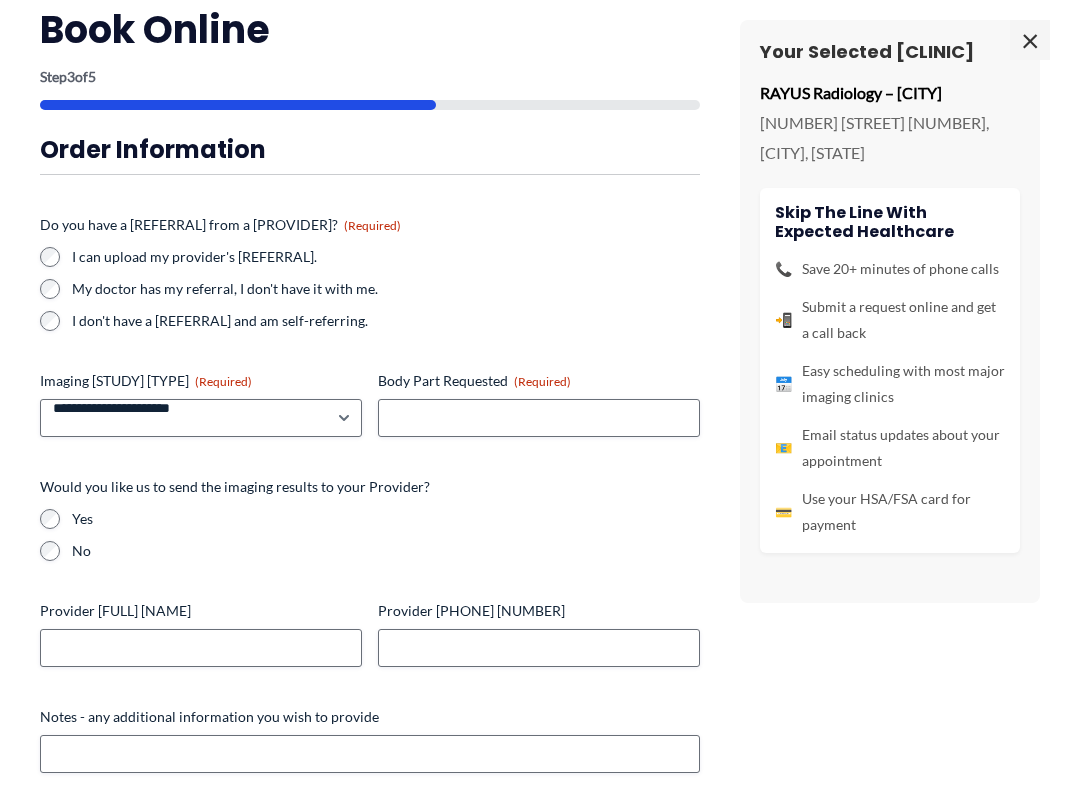 scroll, scrollTop: 0, scrollLeft: 0, axis: both 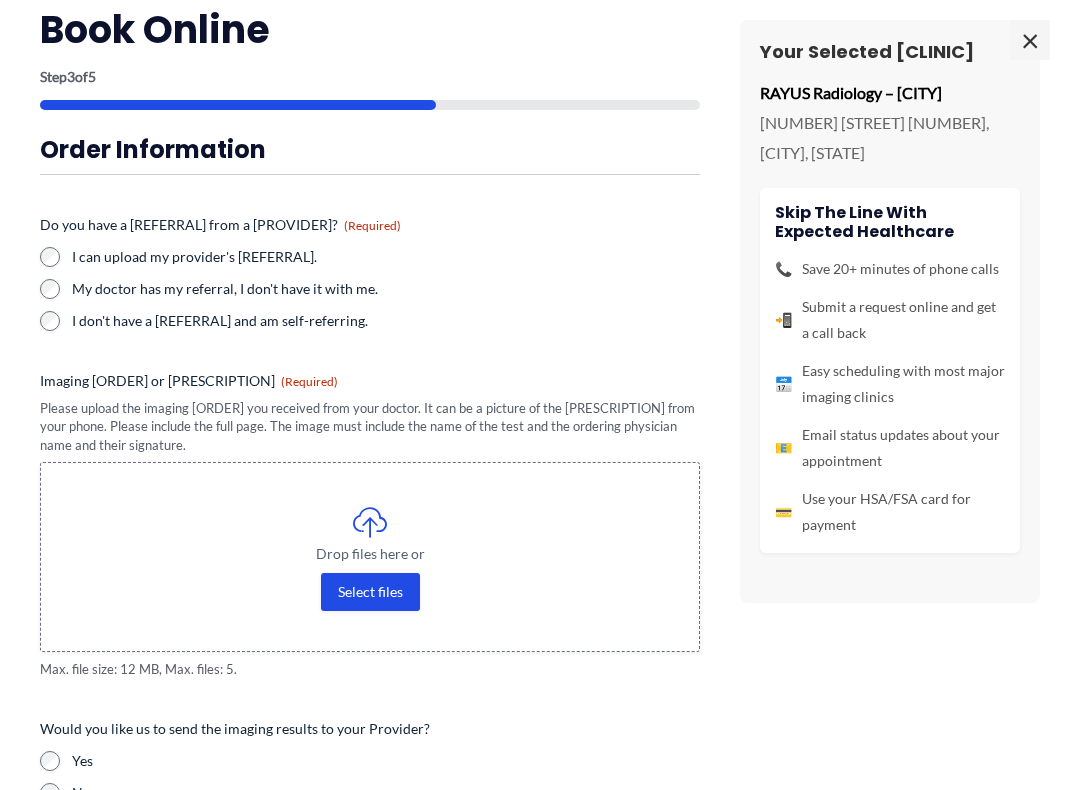 click on "Select files" at bounding box center (370, 592) 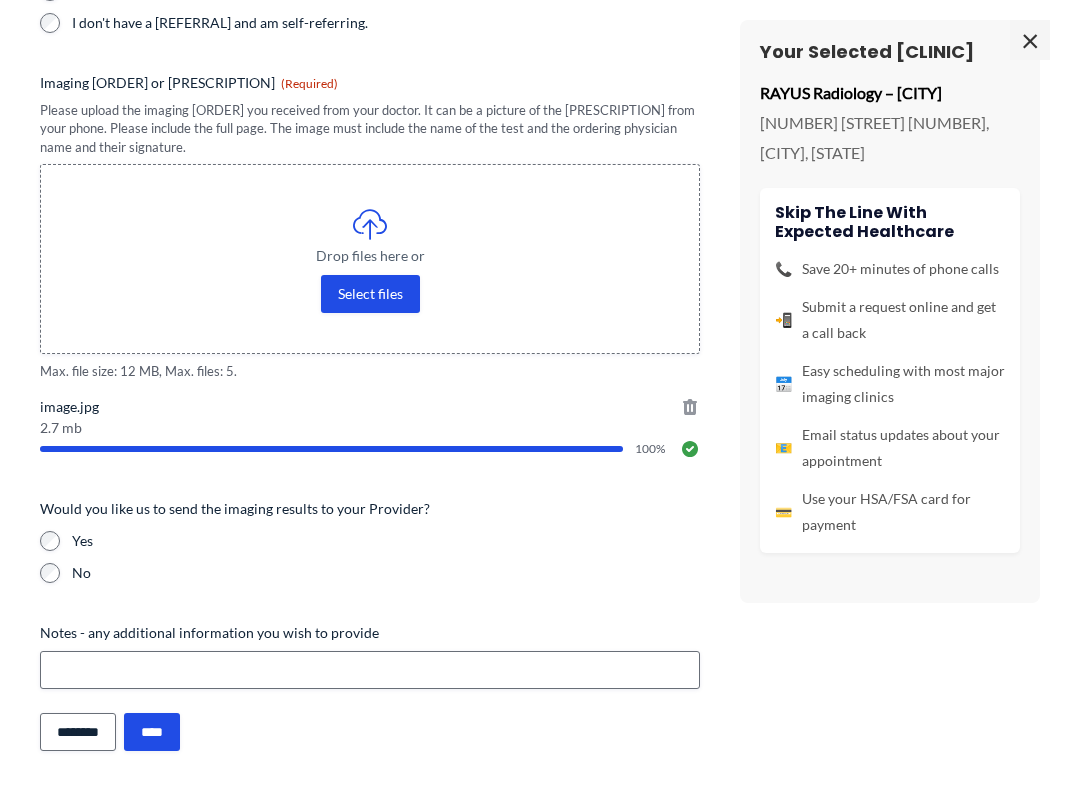 scroll, scrollTop: 351, scrollLeft: 0, axis: vertical 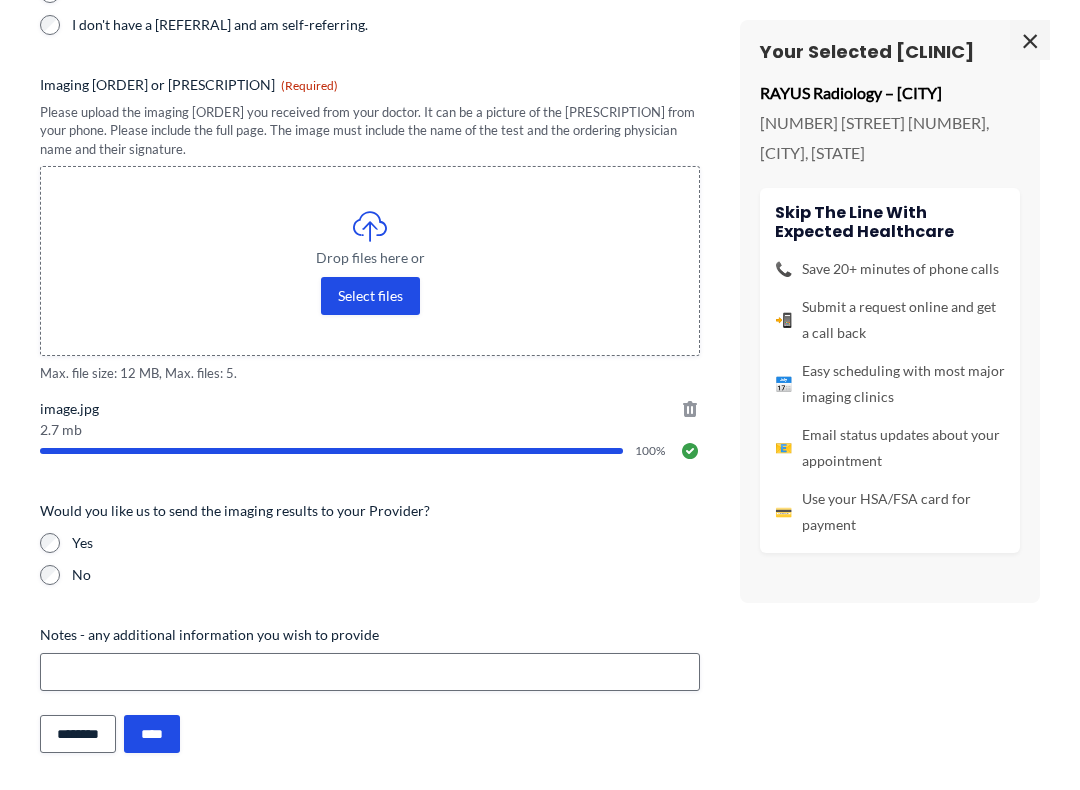 click on "Select files" at bounding box center (370, 296) 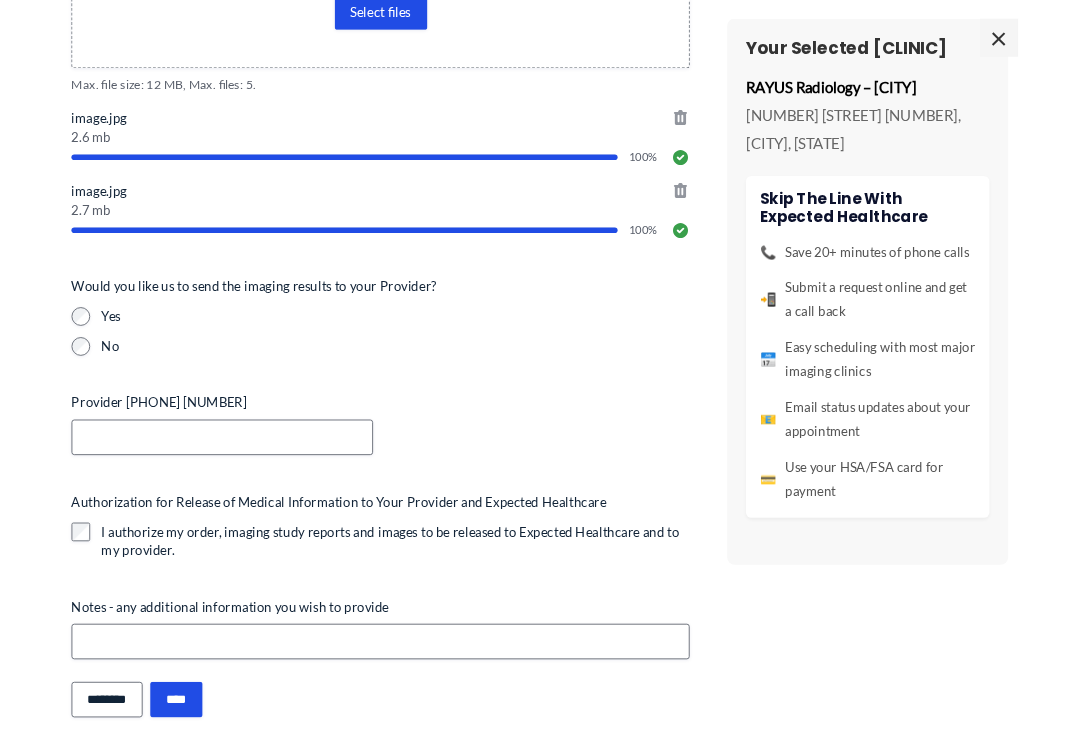 scroll, scrollTop: 637, scrollLeft: 0, axis: vertical 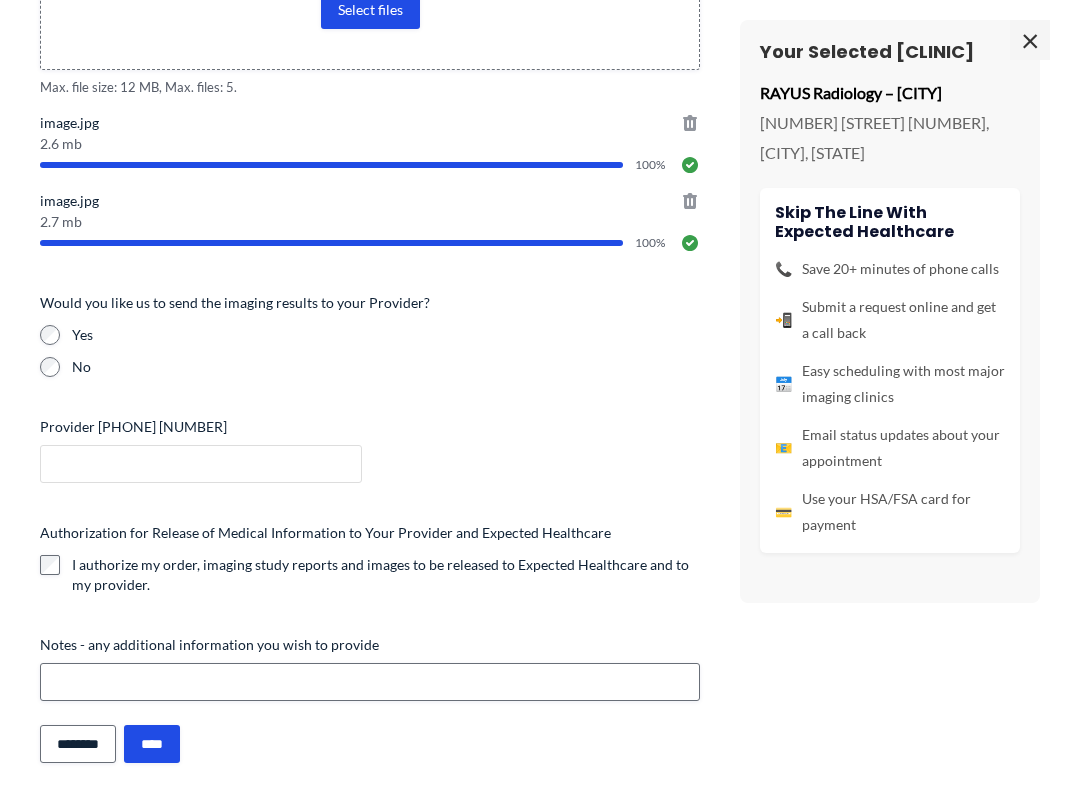 click on "Provider [PHONE] [NUMBER]" at bounding box center [201, 464] 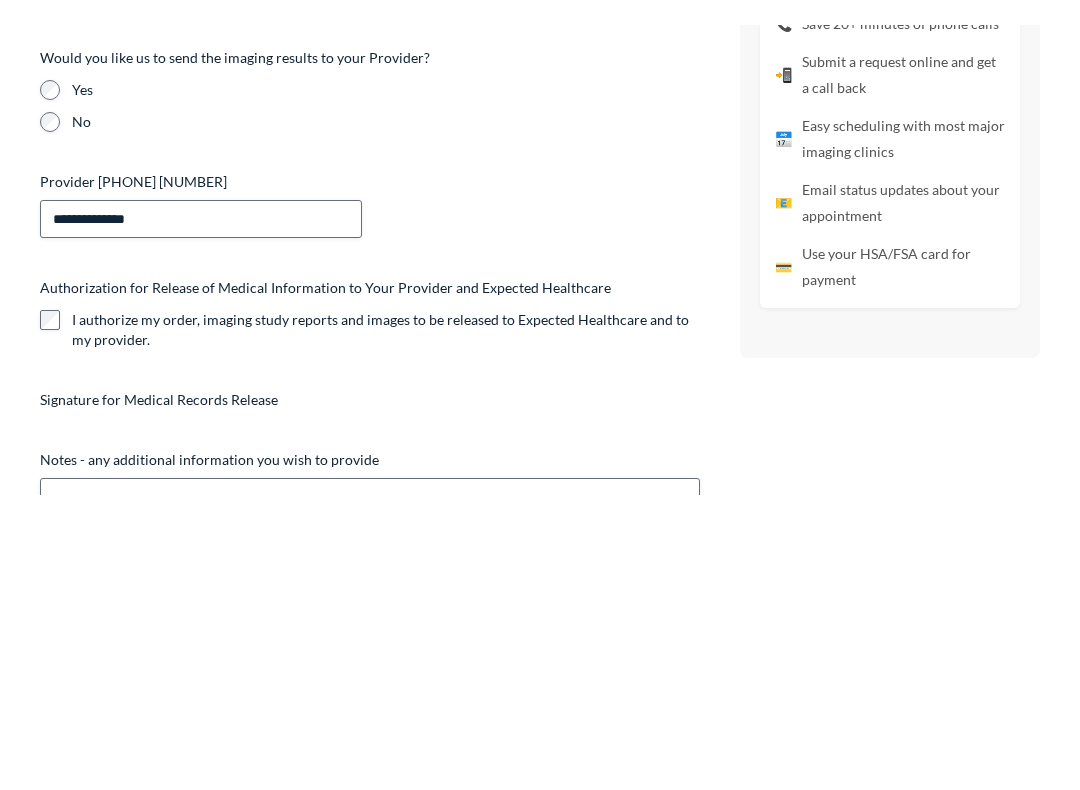 scroll, scrollTop: 1795, scrollLeft: 0, axis: vertical 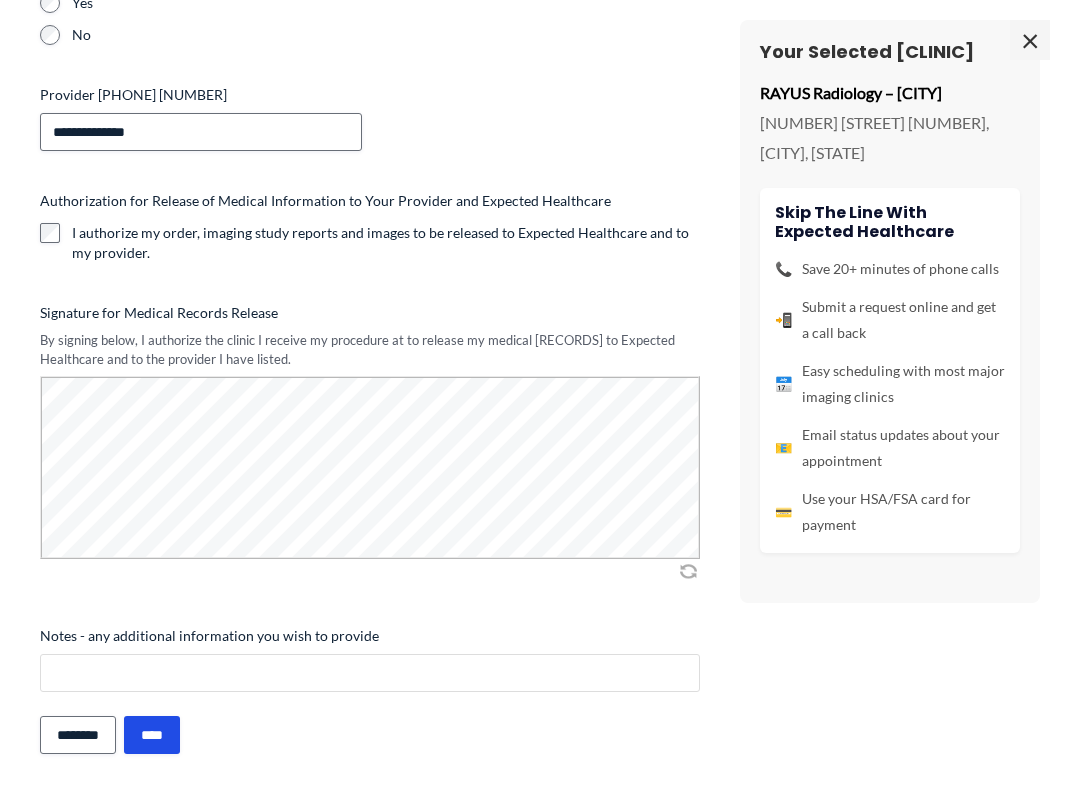 click on "Notes - any additional information you wish to provide" at bounding box center (370, 673) 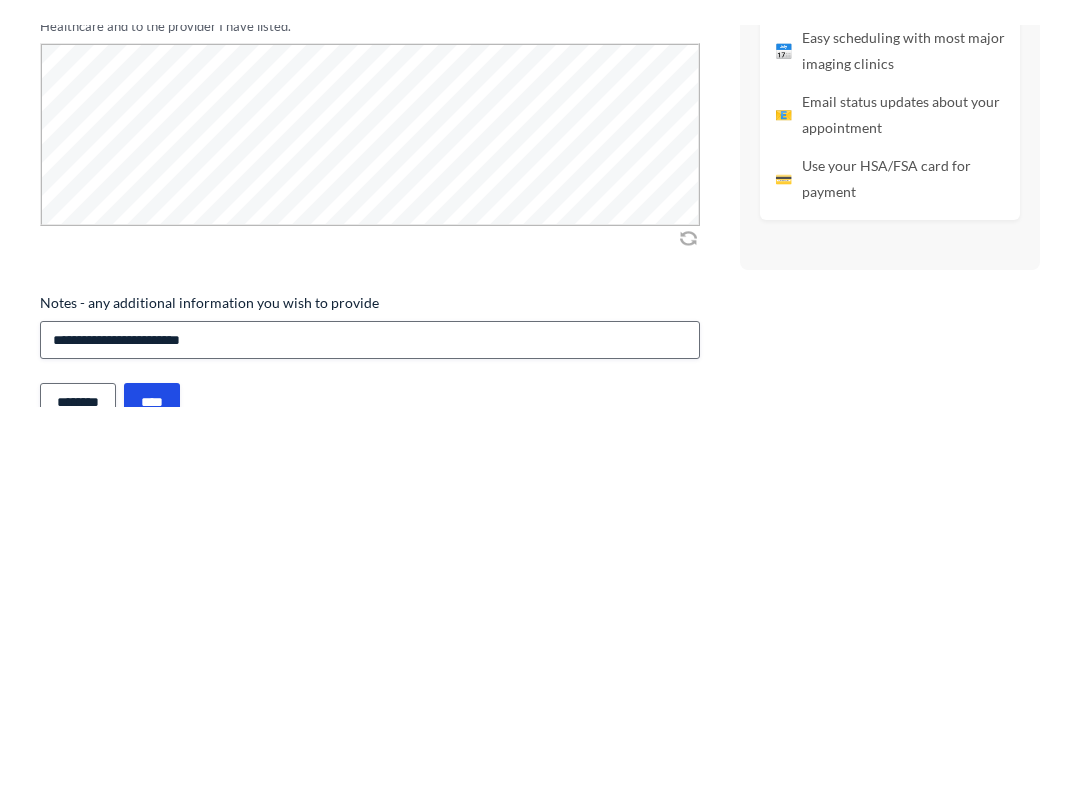 scroll, scrollTop: 2273, scrollLeft: 0, axis: vertical 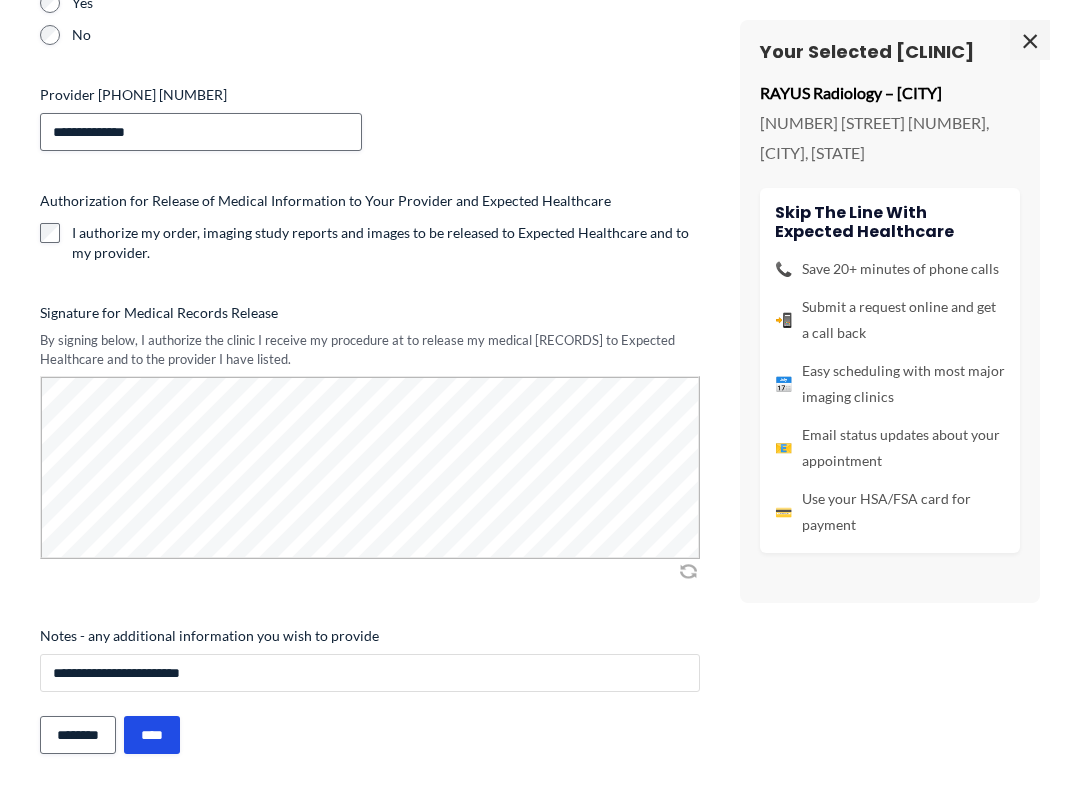 type on "**********" 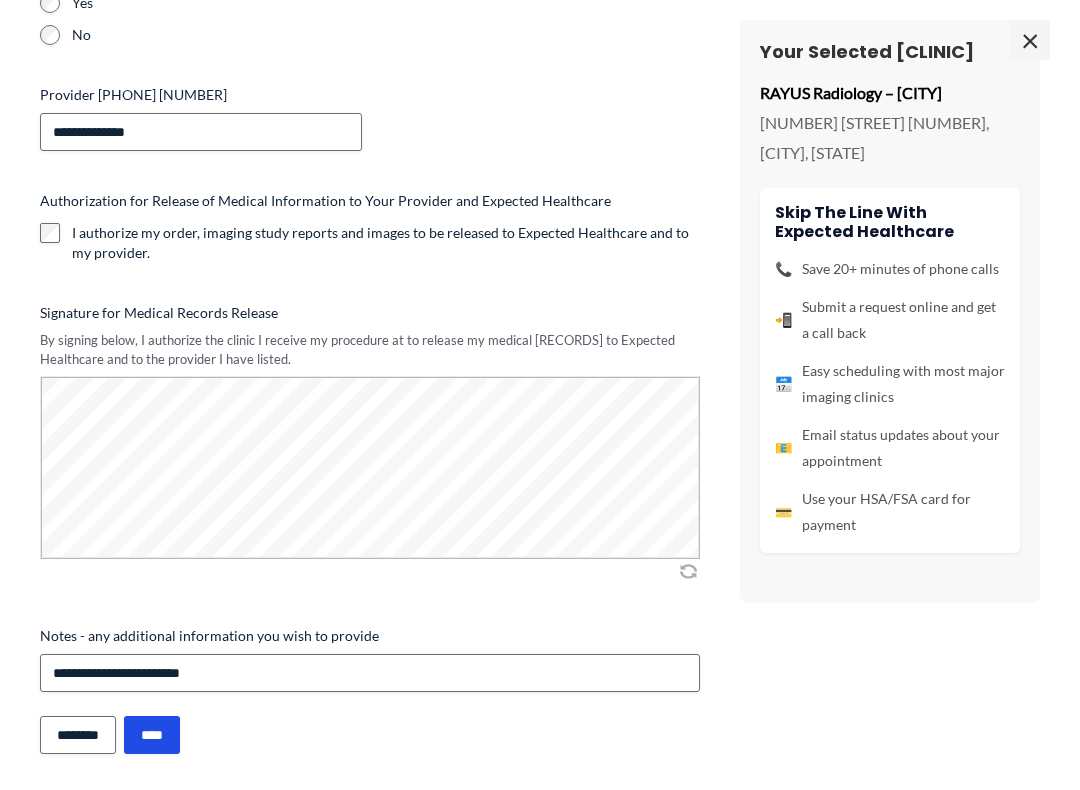 click on "****" at bounding box center [152, 735] 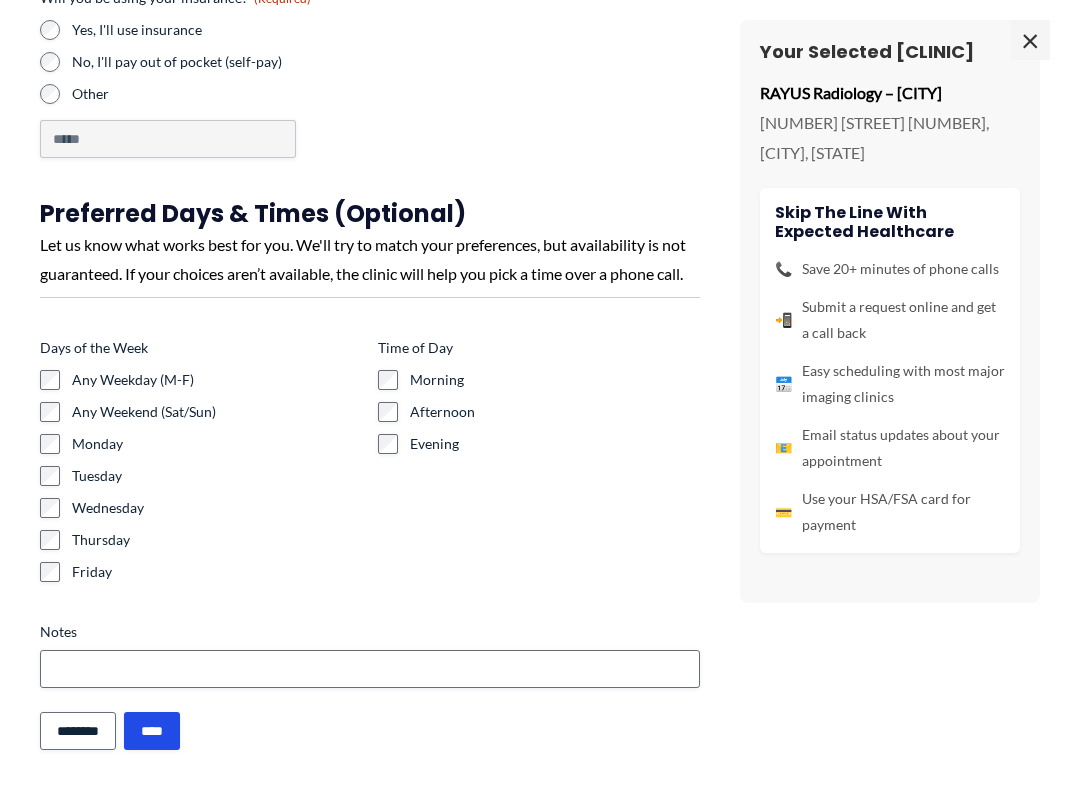 scroll, scrollTop: 2158, scrollLeft: 0, axis: vertical 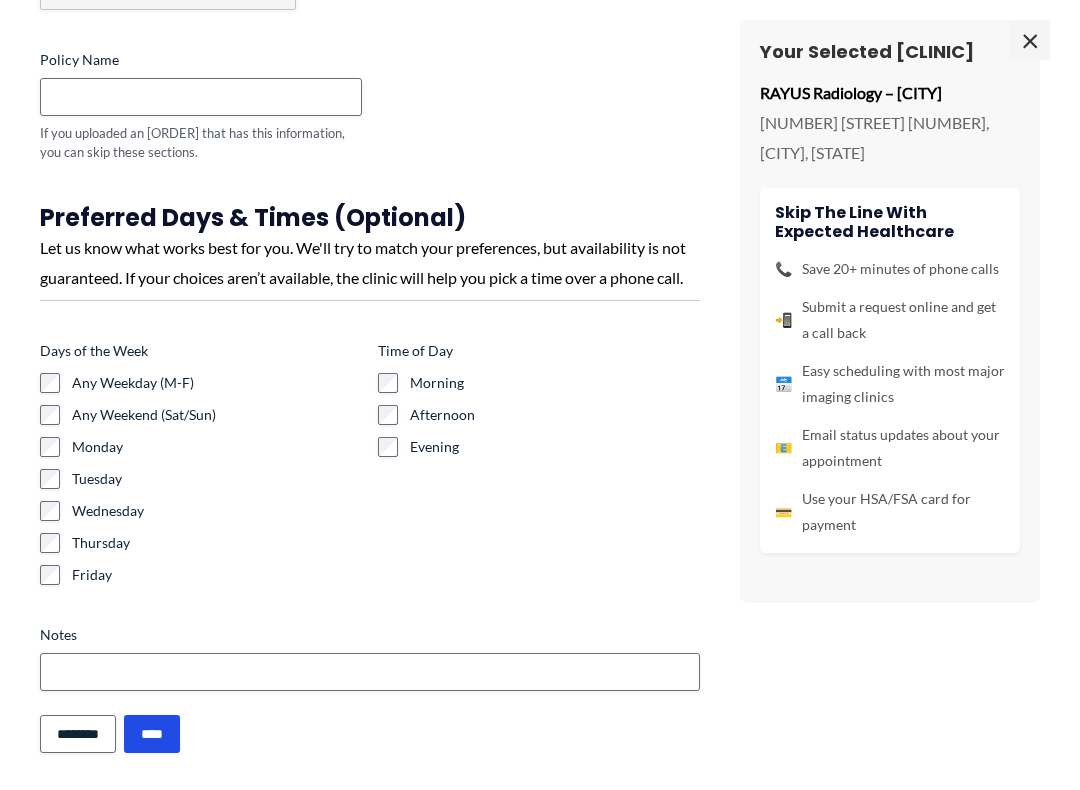 click on "****" at bounding box center [152, 734] 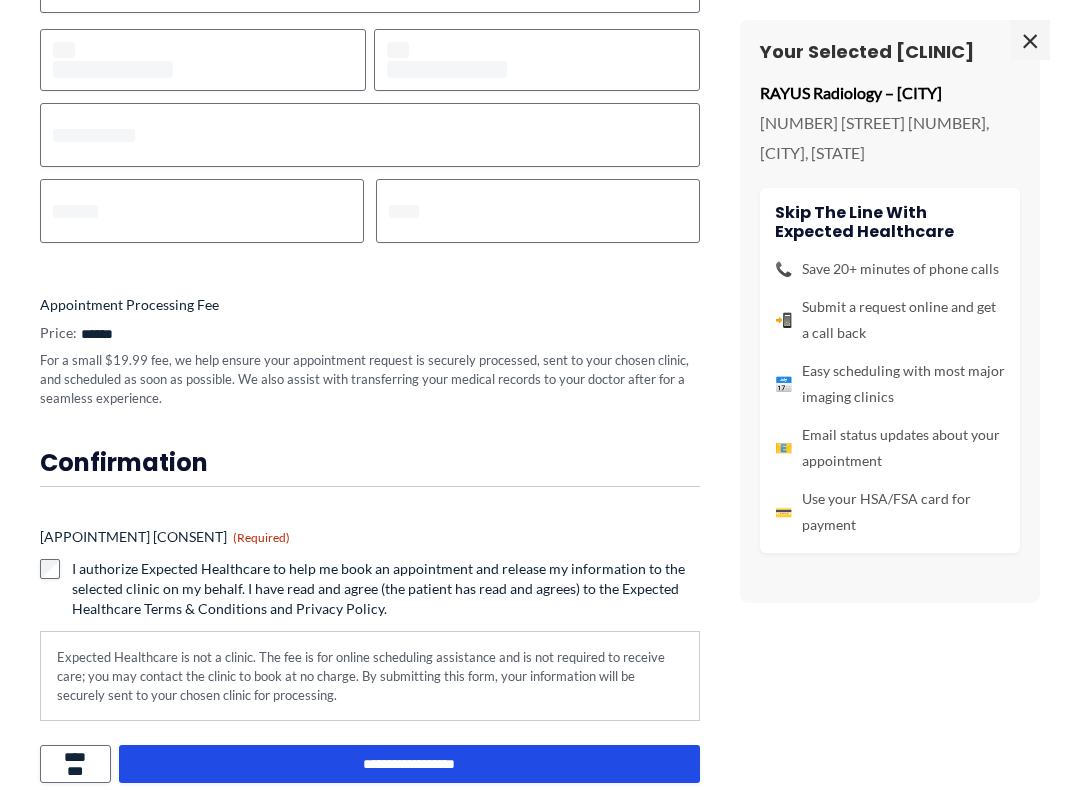 scroll, scrollTop: 2004, scrollLeft: 0, axis: vertical 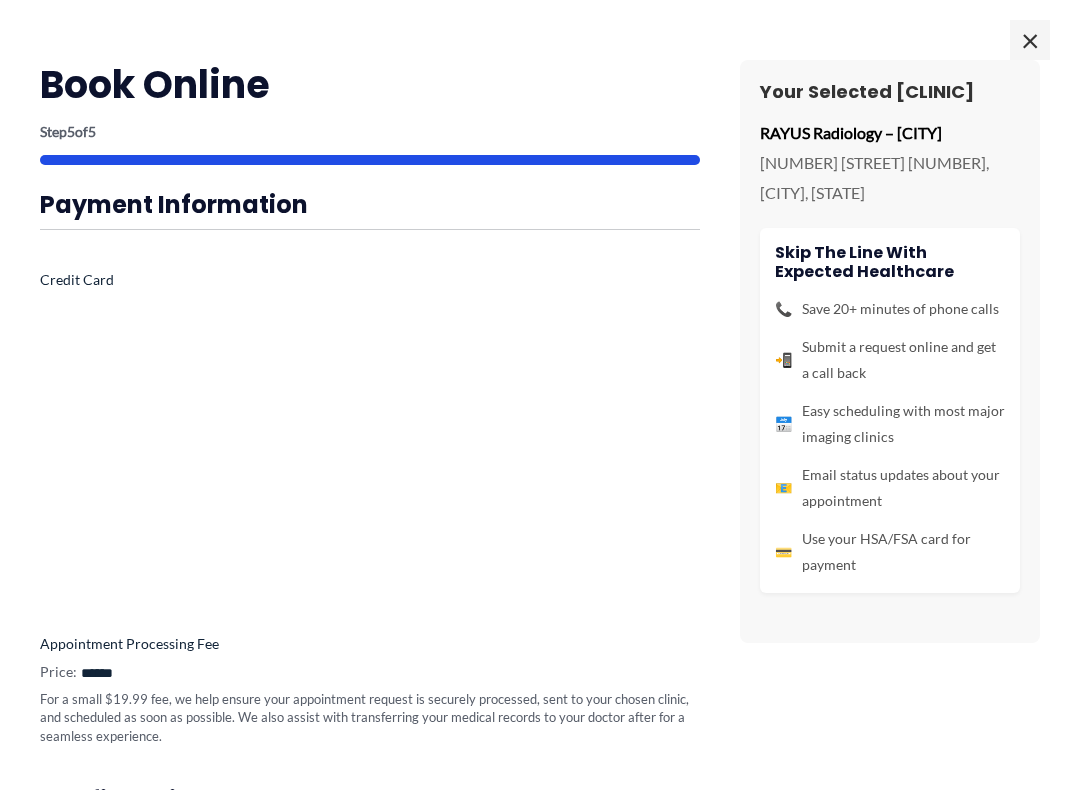 click on "×" at bounding box center (1030, 40) 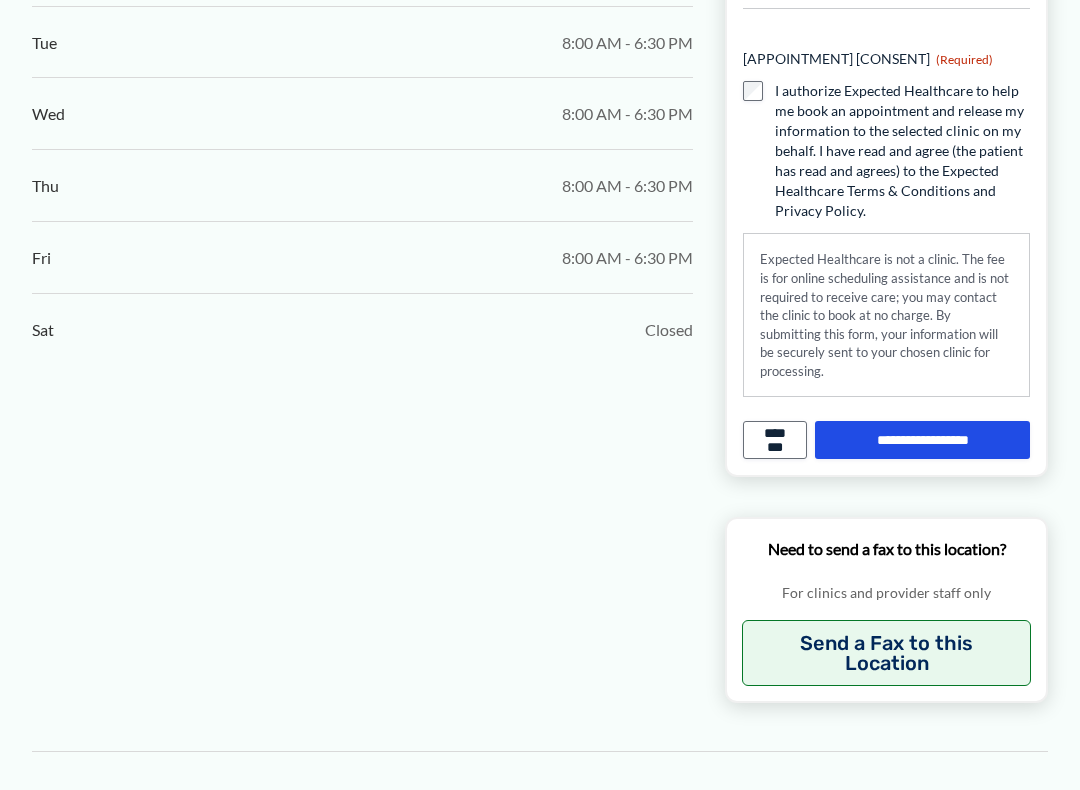 scroll, scrollTop: 1281, scrollLeft: 0, axis: vertical 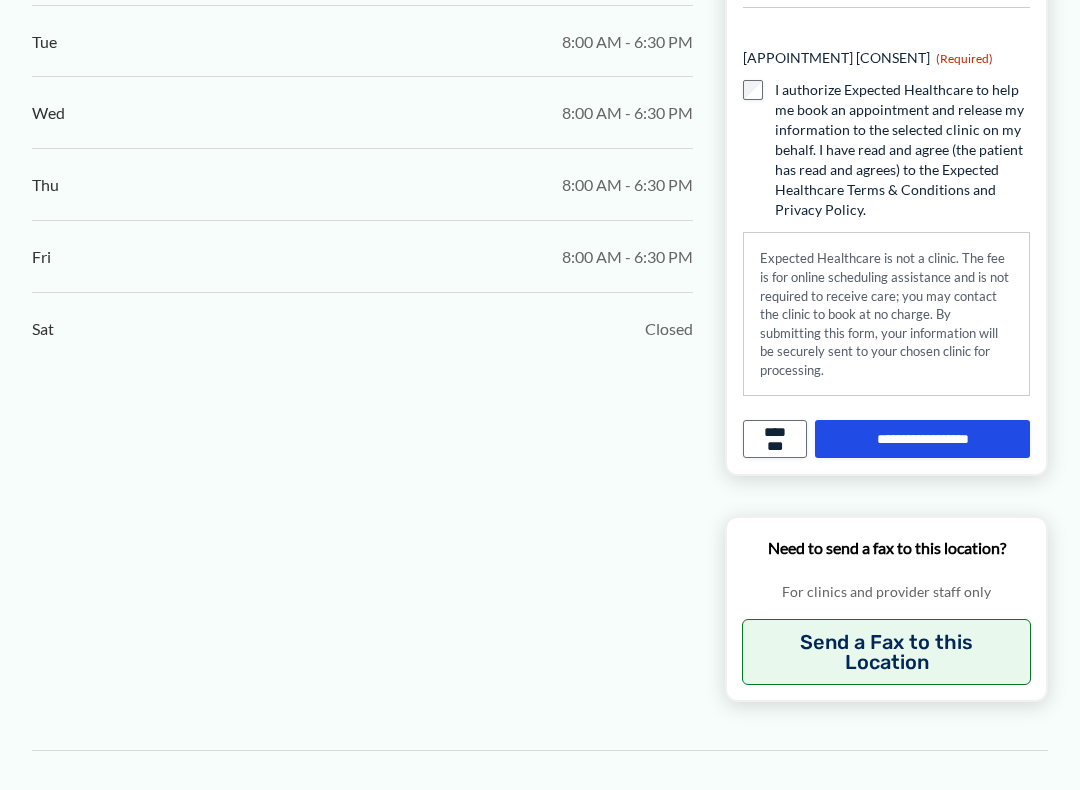 click on "********" at bounding box center (775, 439) 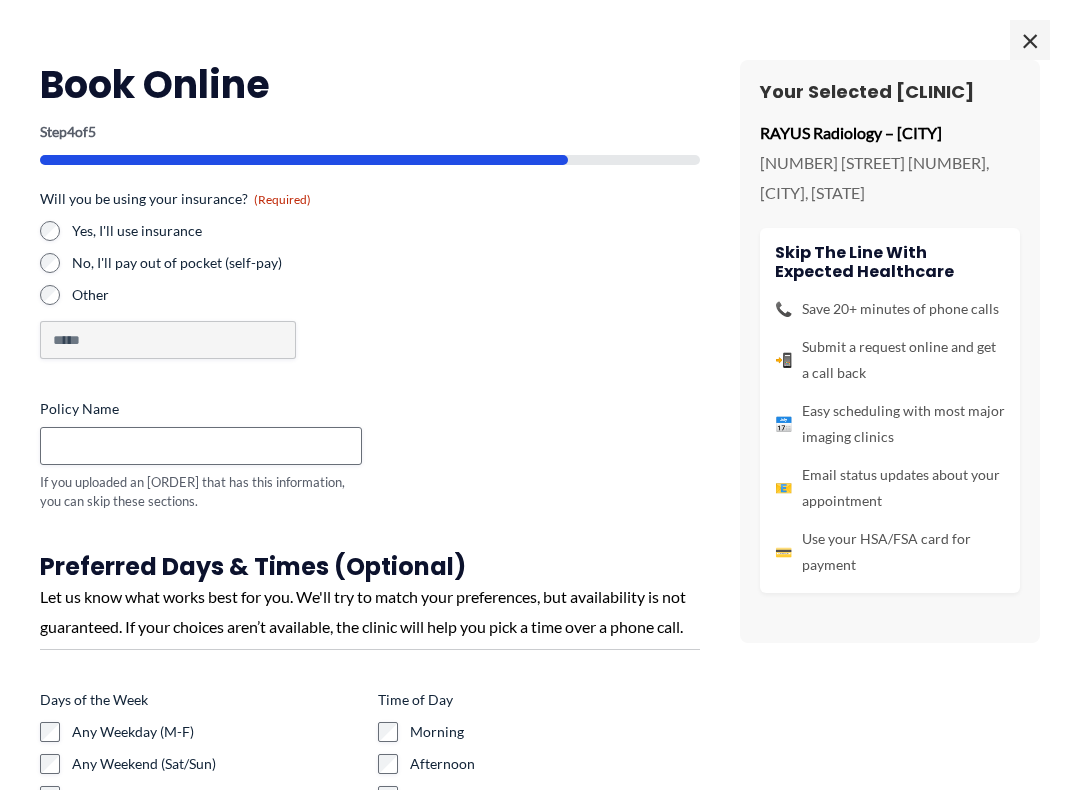 scroll, scrollTop: 0, scrollLeft: 0, axis: both 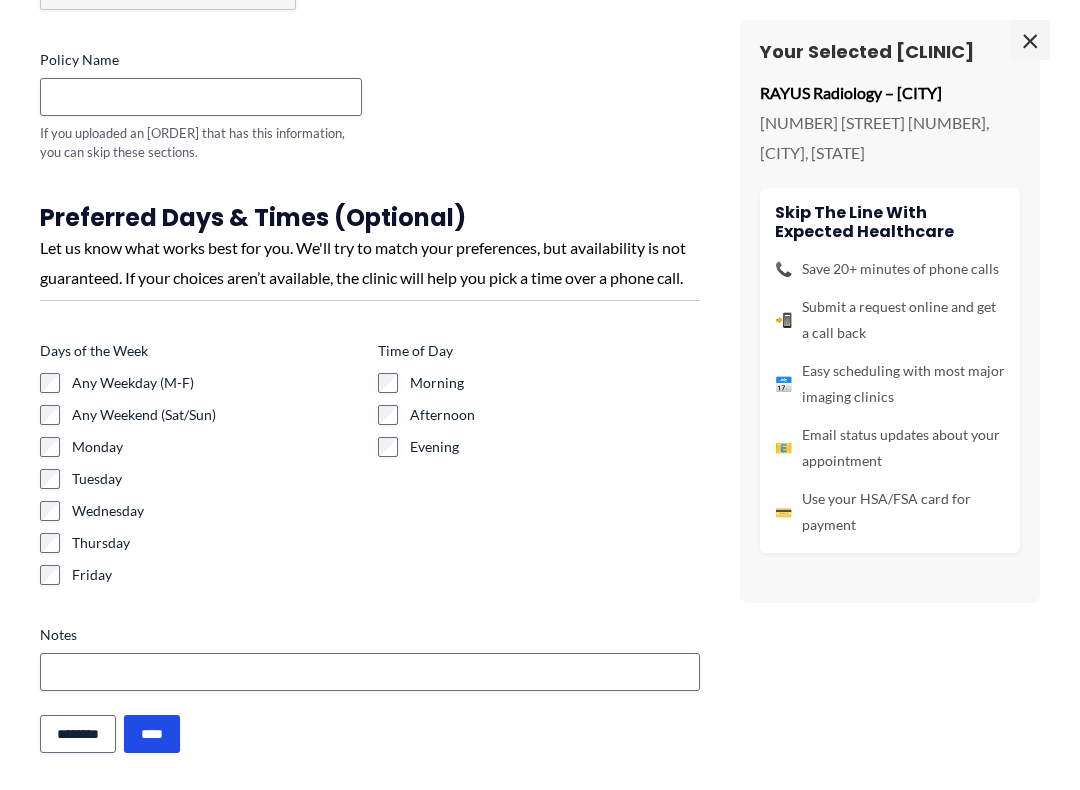 click on "********" at bounding box center (78, 734) 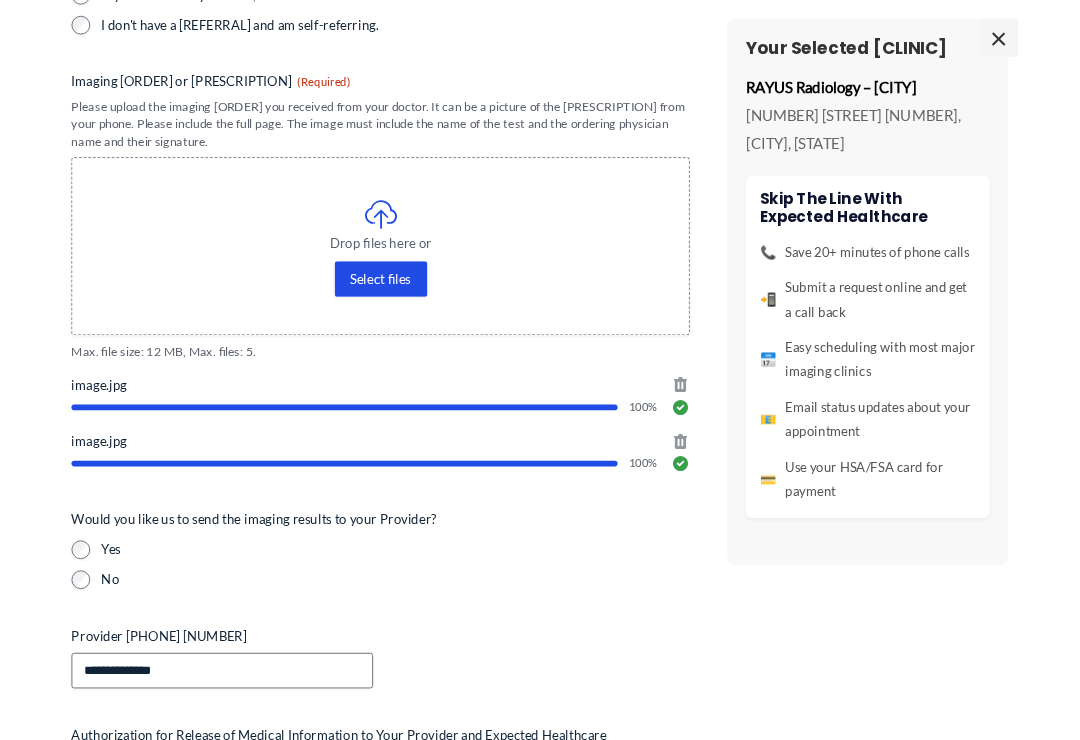 scroll, scrollTop: 0, scrollLeft: 0, axis: both 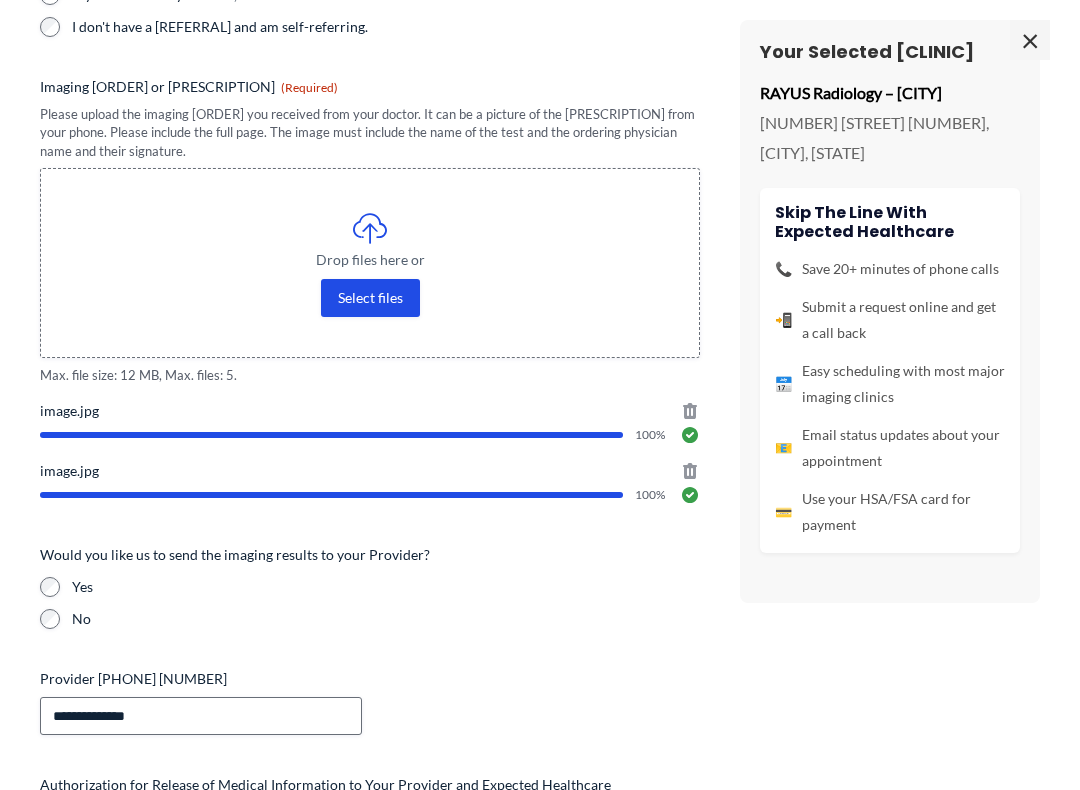 click at bounding box center [690, 411] 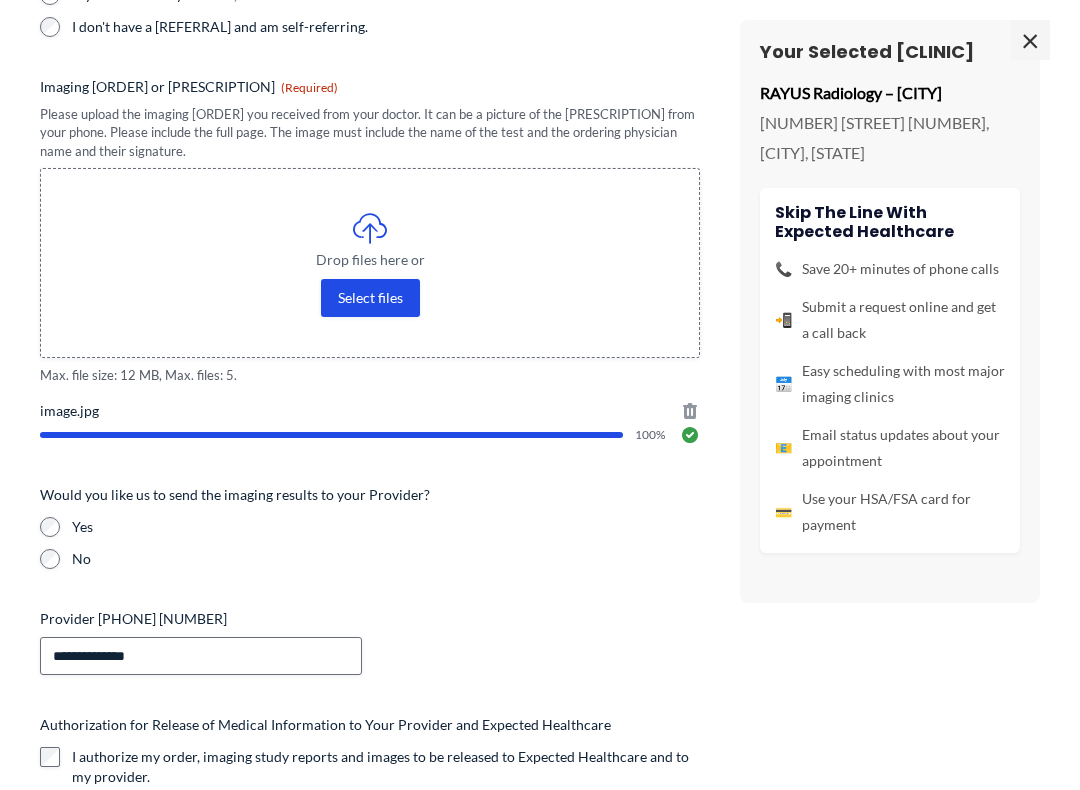 click at bounding box center [690, 411] 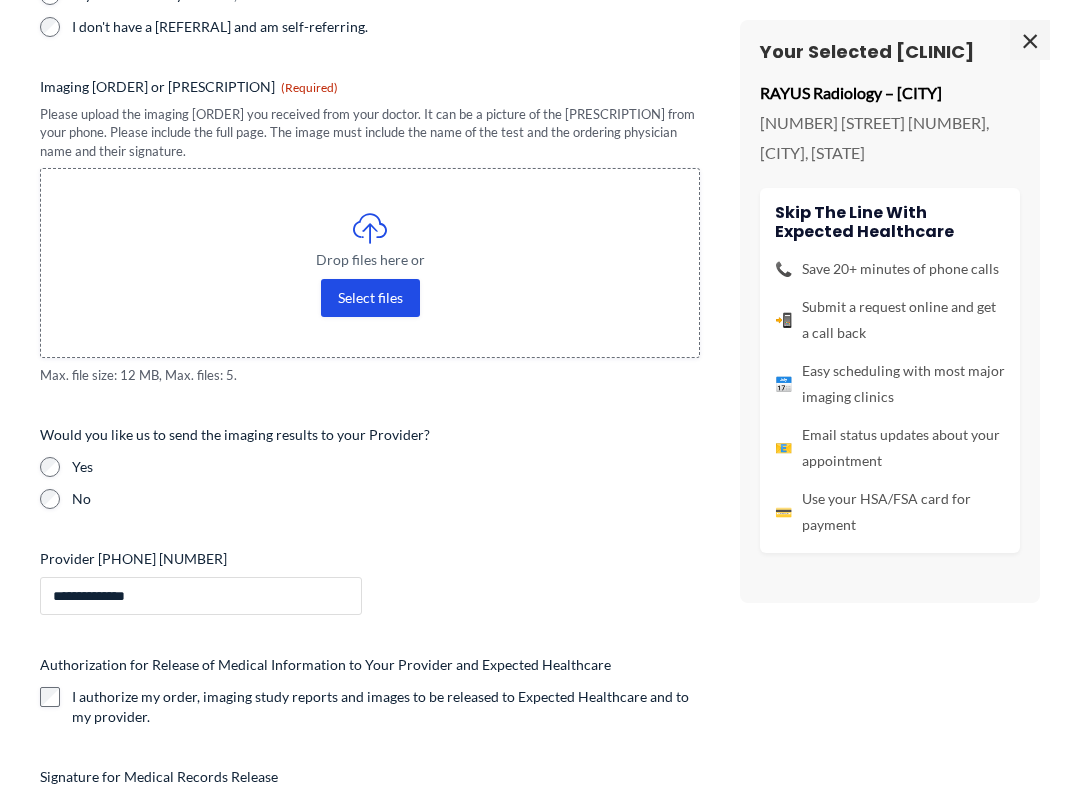 click on "**********" at bounding box center (201, 596) 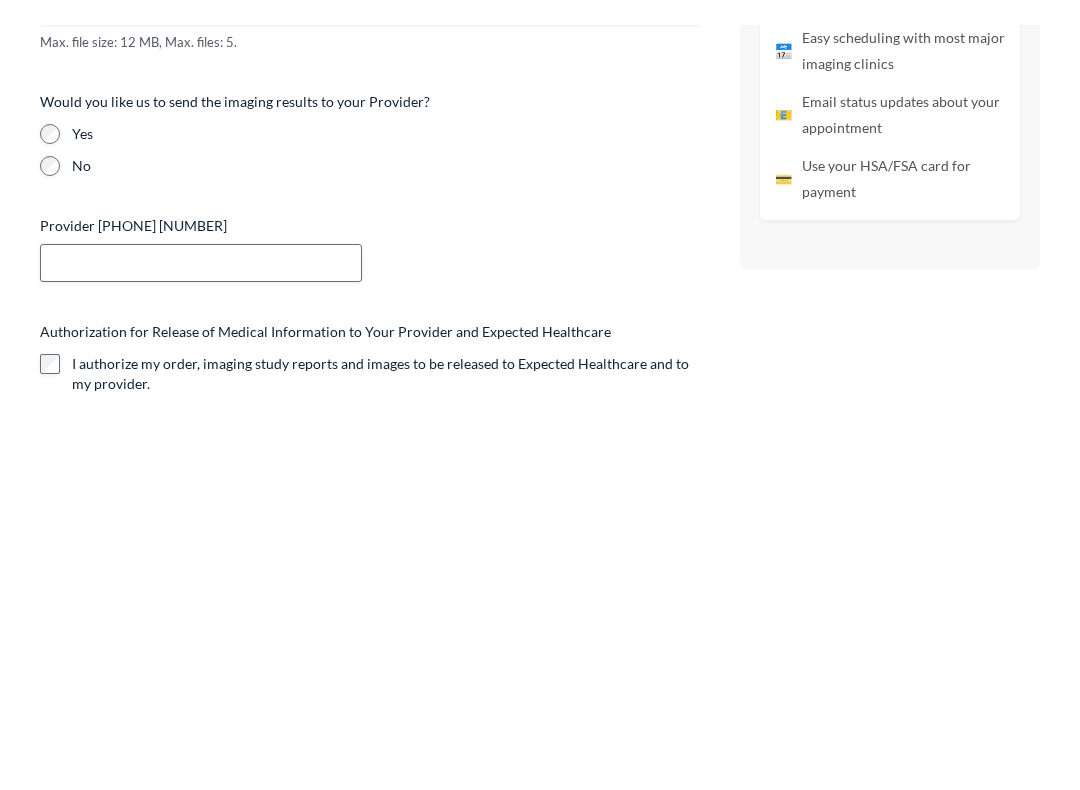 scroll, scrollTop: 1254, scrollLeft: 0, axis: vertical 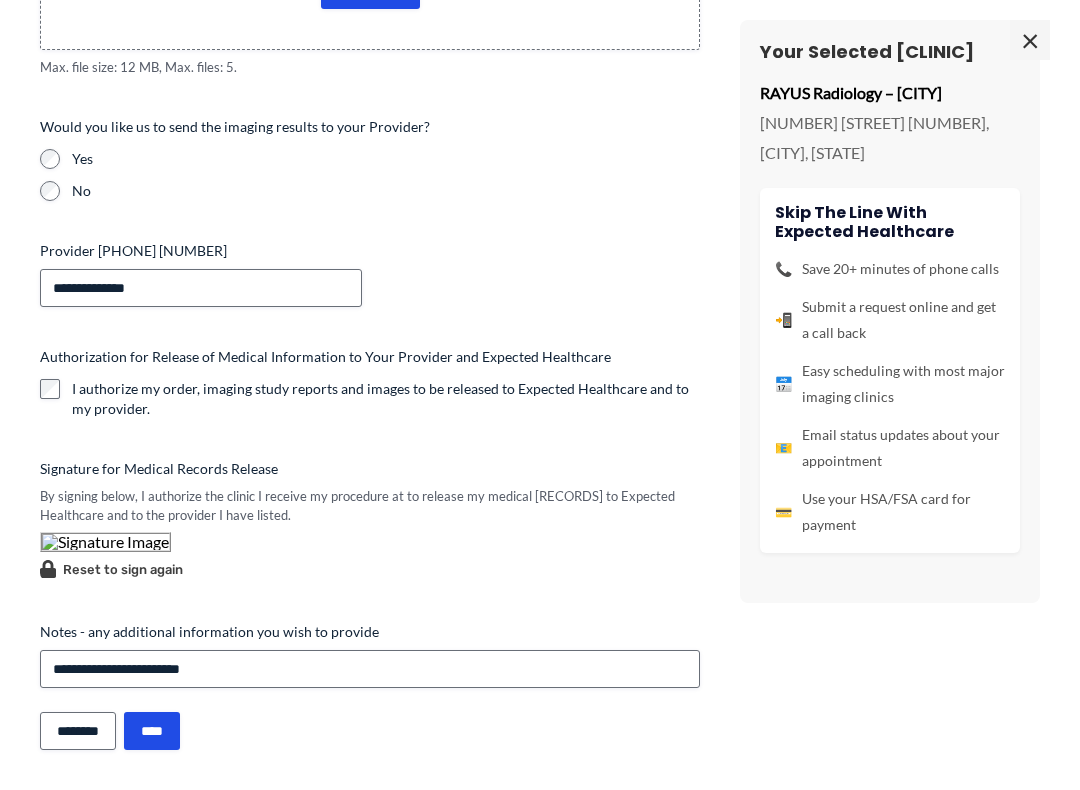 click at bounding box center [105, 542] 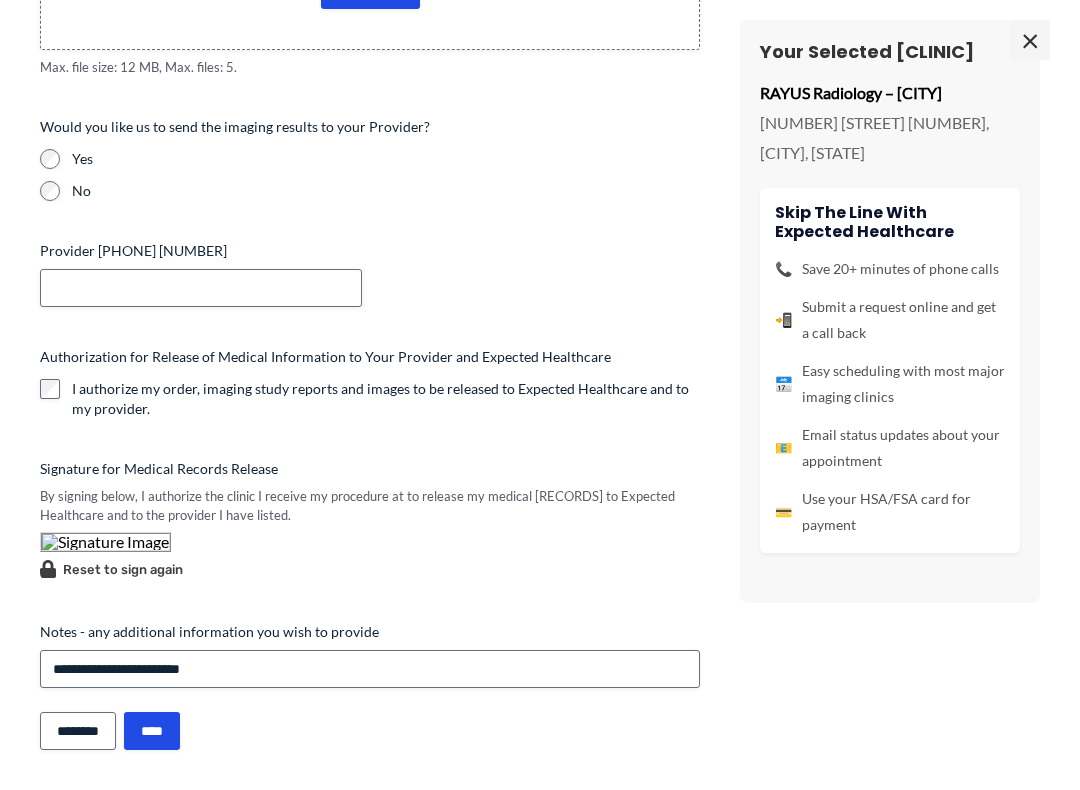click on "Reset to sign again" at bounding box center (111, 569) 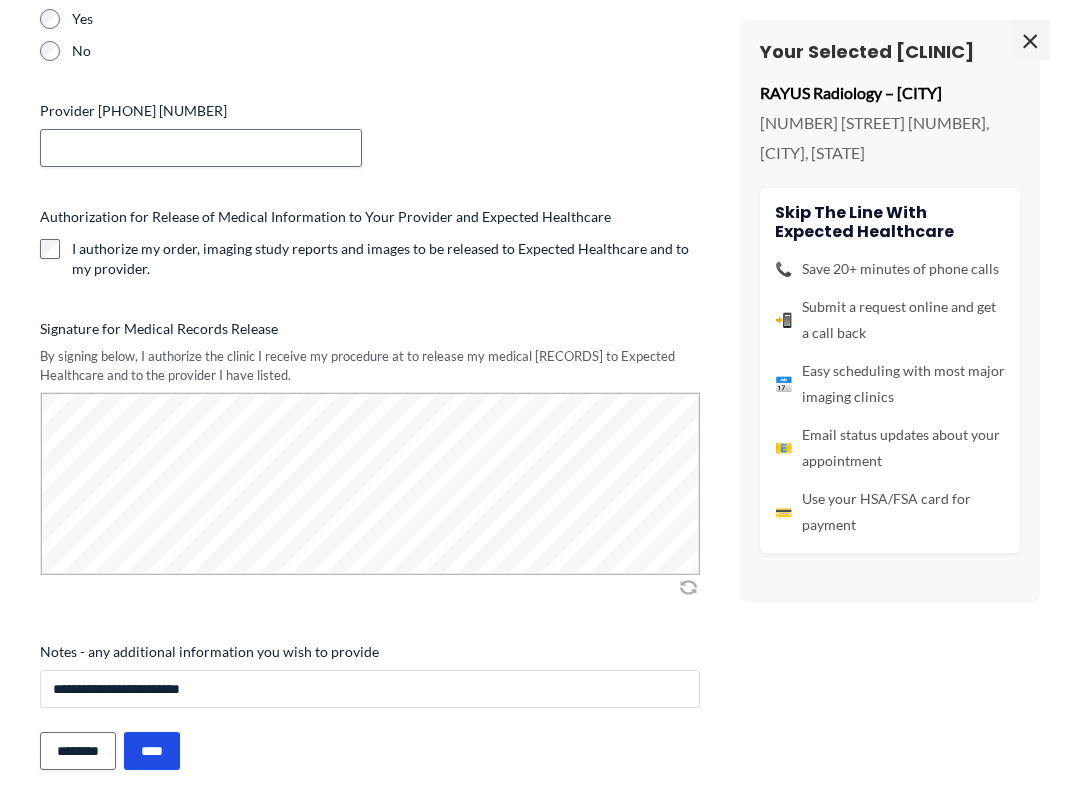 click on "**********" at bounding box center (370, 689) 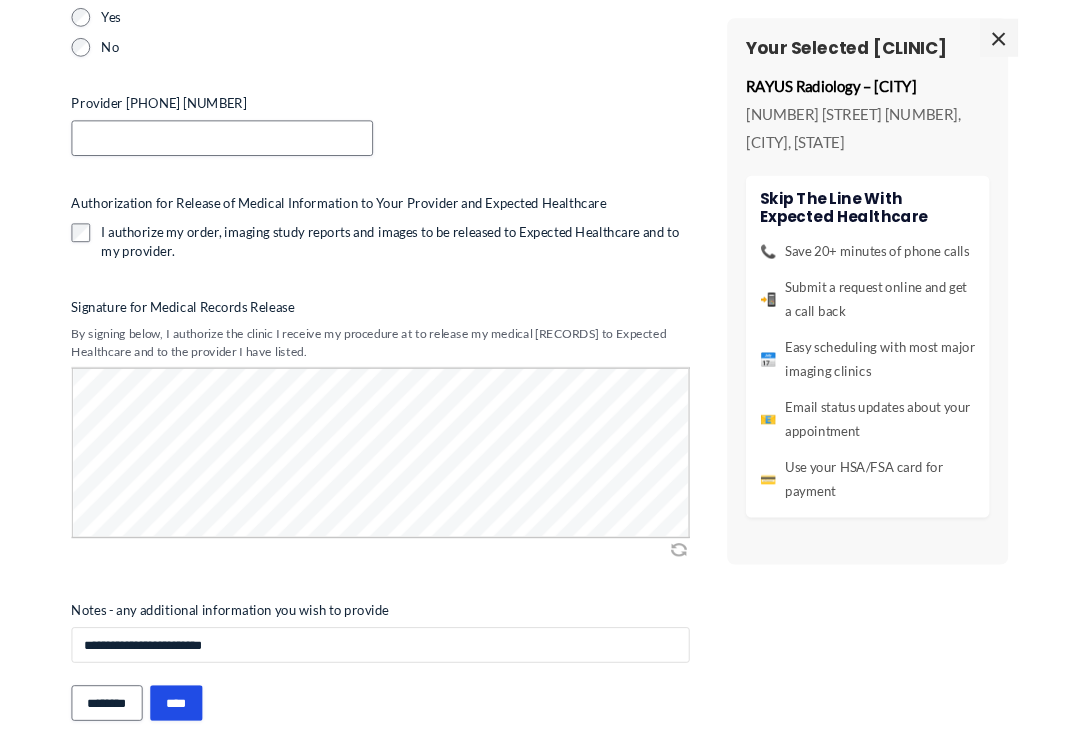 scroll, scrollTop: 1390, scrollLeft: 0, axis: vertical 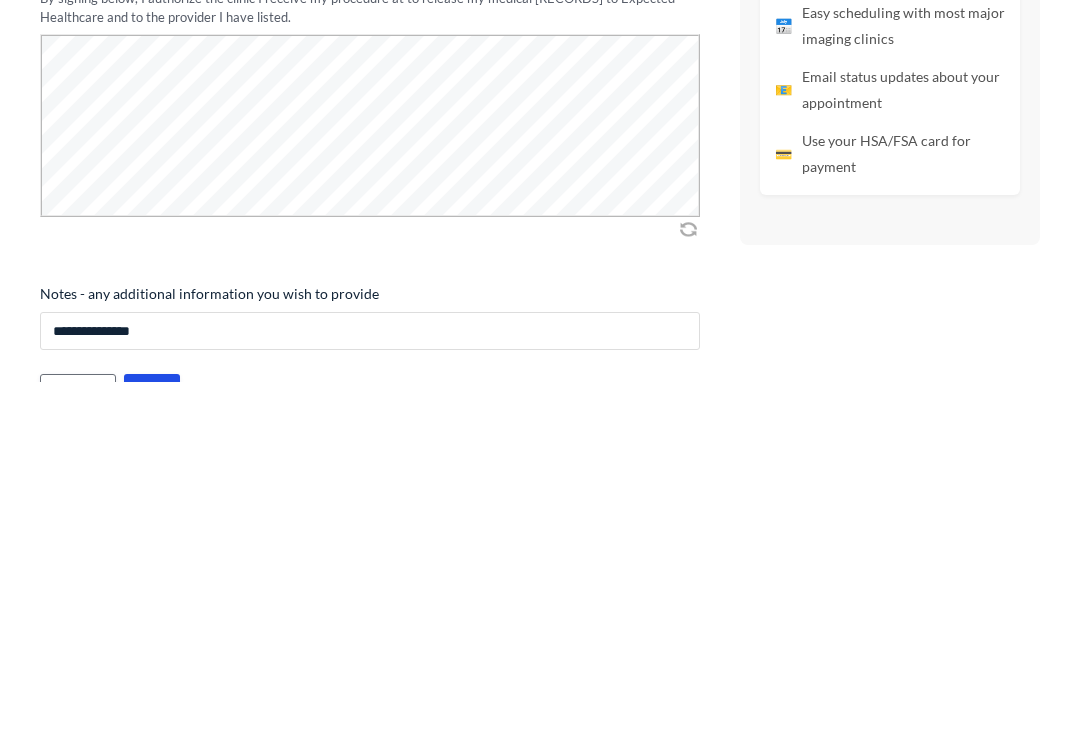 type on "**********" 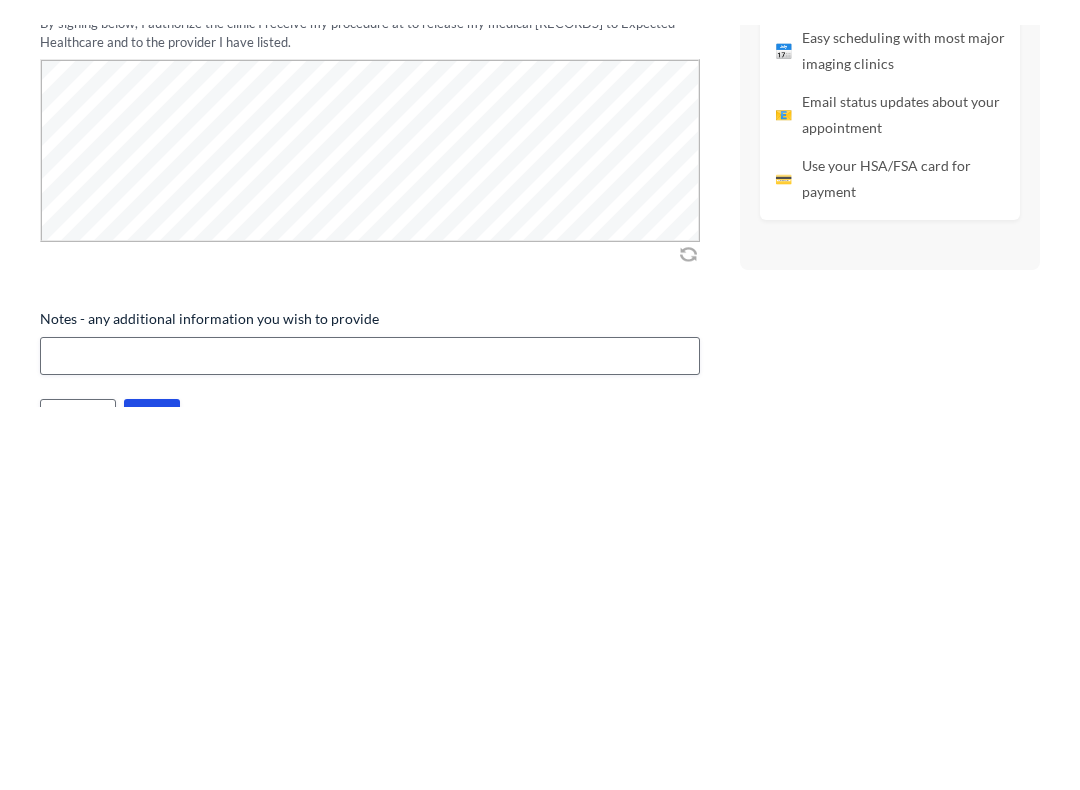 scroll, scrollTop: 1748, scrollLeft: 0, axis: vertical 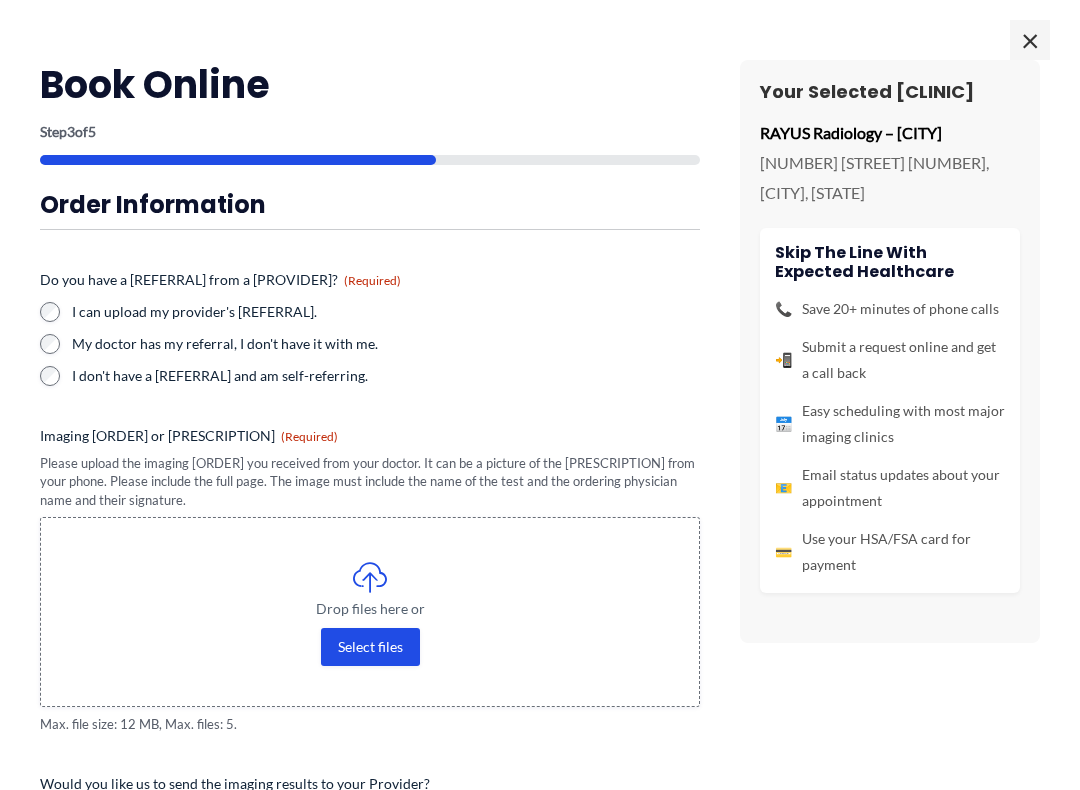 type 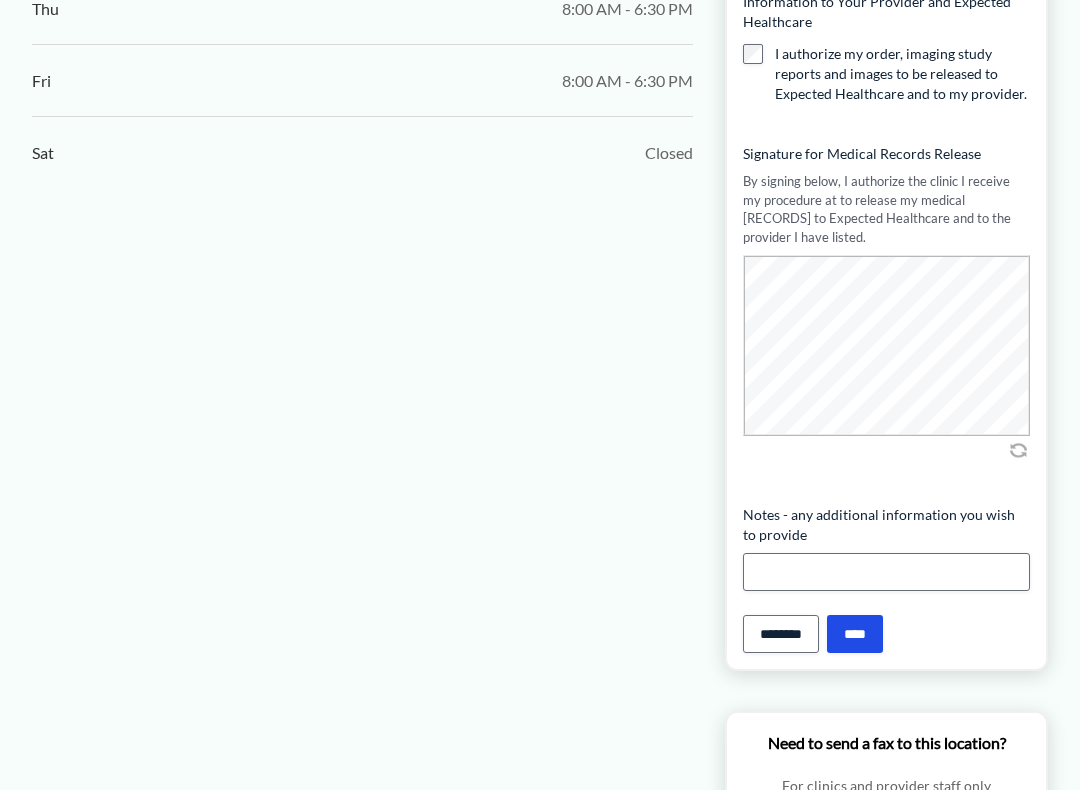 scroll, scrollTop: 1459, scrollLeft: 0, axis: vertical 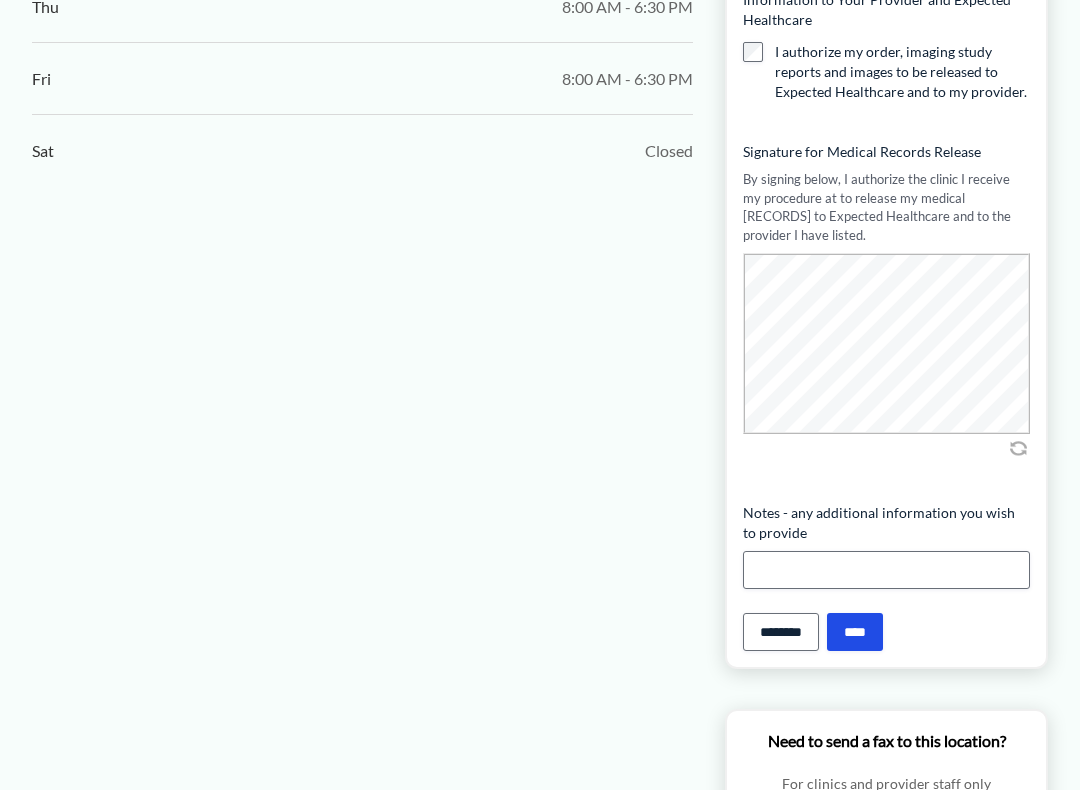 click on "********" at bounding box center (781, 632) 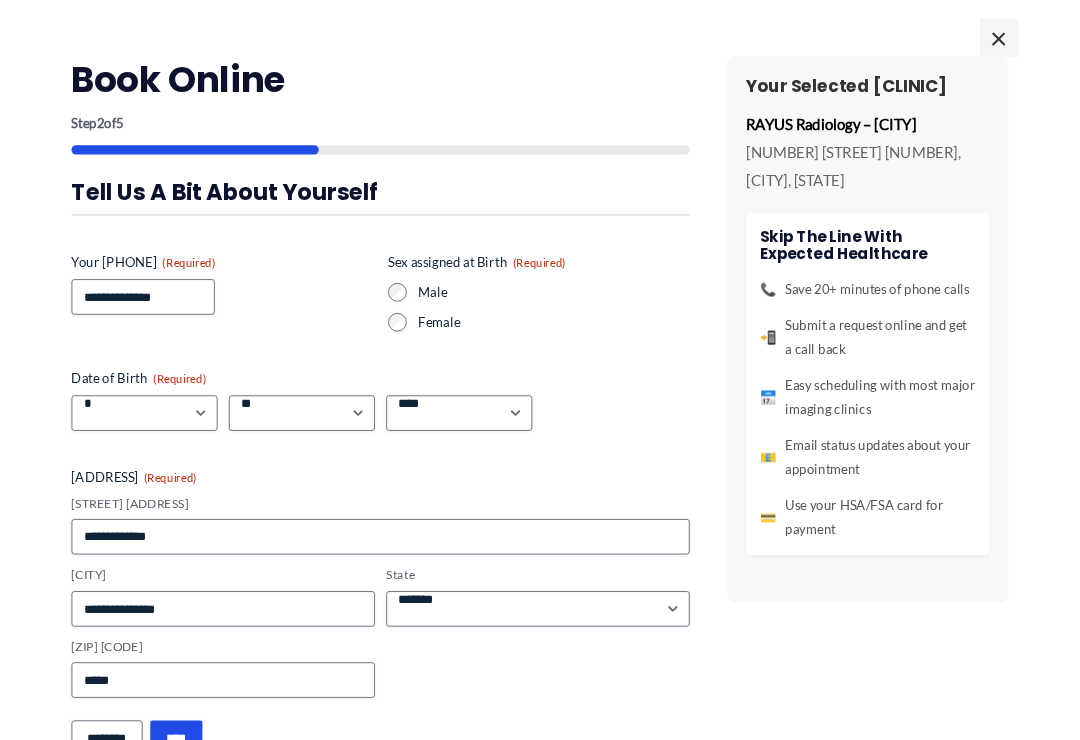 scroll, scrollTop: 0, scrollLeft: 0, axis: both 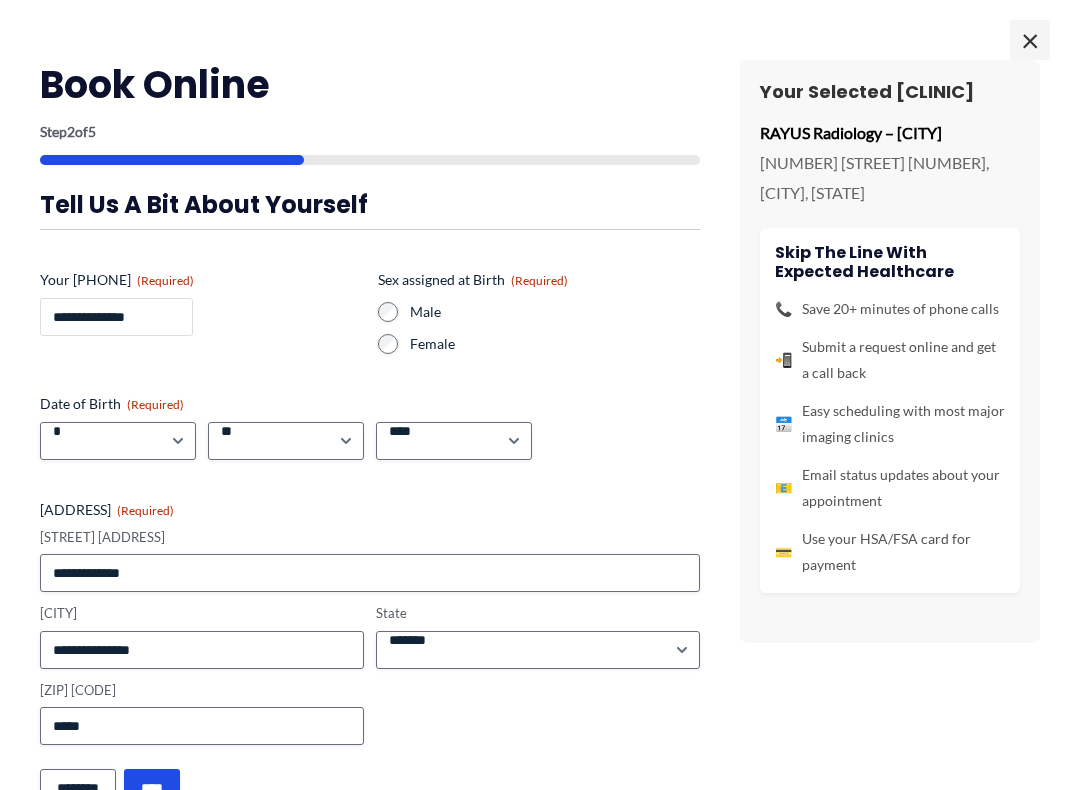 click on "**********" at bounding box center [116, 317] 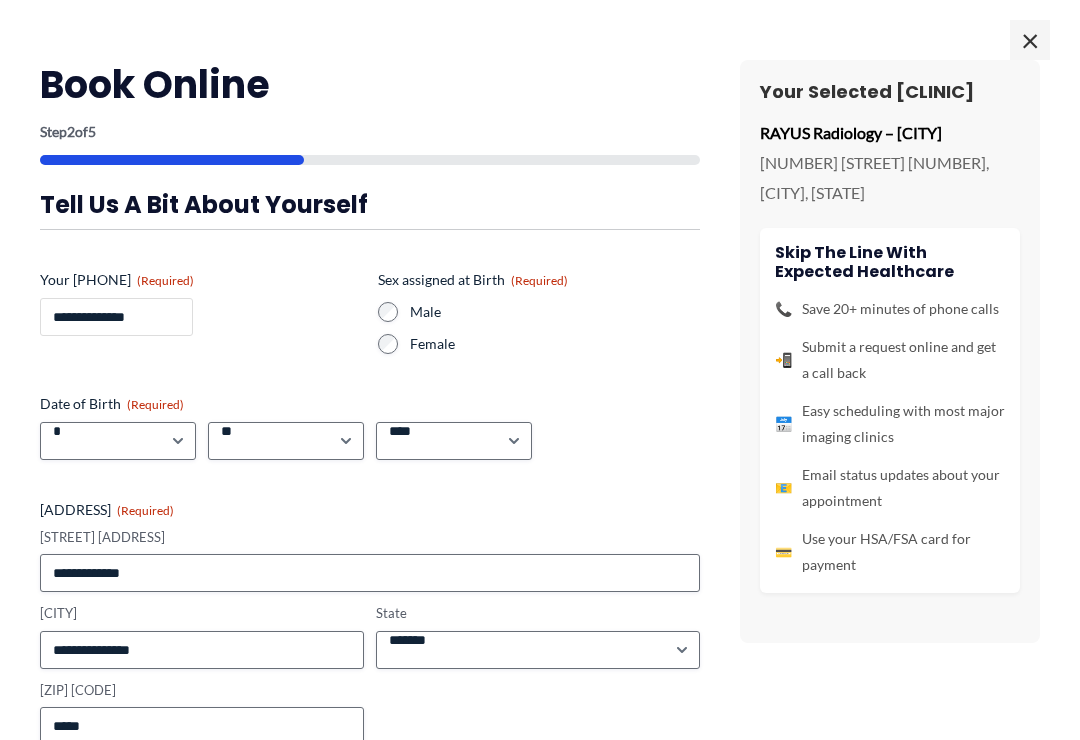 type on "**********" 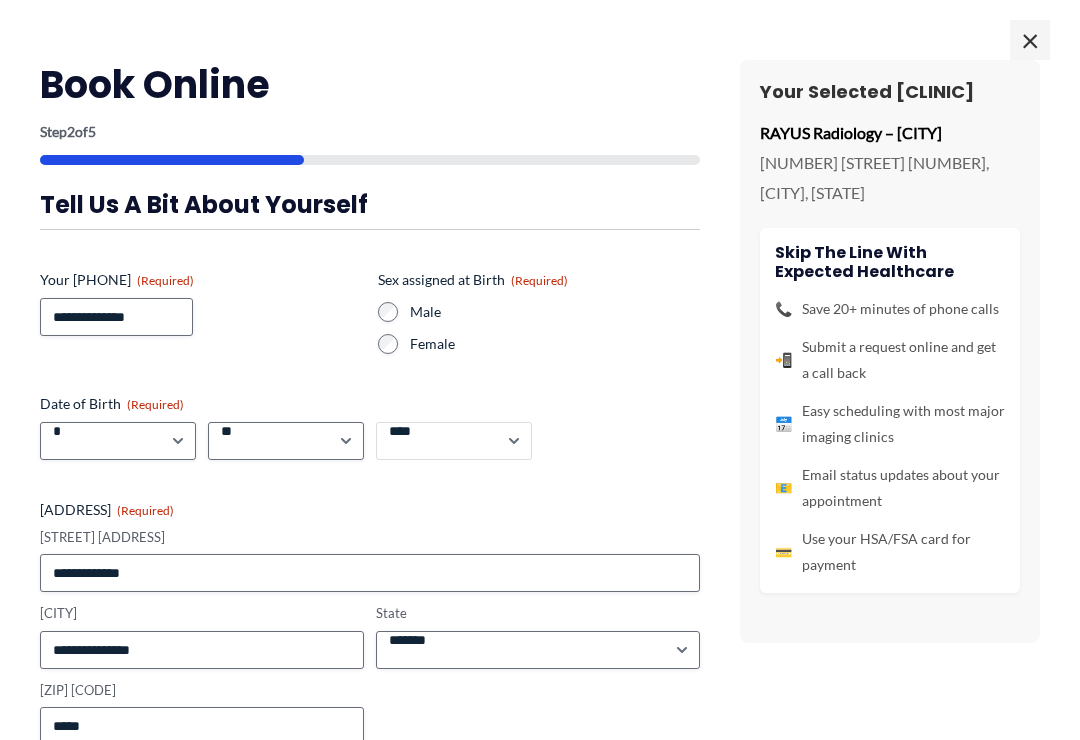 click on "**** **** **** **** **** **** **** **** **** **** **** **** **** **** **** **** **** **** **** **** **** **** **** **** **** **** **** **** **** **** **** **** **** **** **** **** **** **** **** **** **** **** **** **** **** **** **** **** **** **** **** **** **** **** **** **** **** **** **** **** **** **** **** **** **** **** **** **** **** **** **** **** **** **** **** **** **** **** **** **** **** **** **** **** **** **** **** **** **** **** **** **** **** **** **** **** **** **** **** **** **** **** **** **** **** **** **** ****" at bounding box center (454, 441) 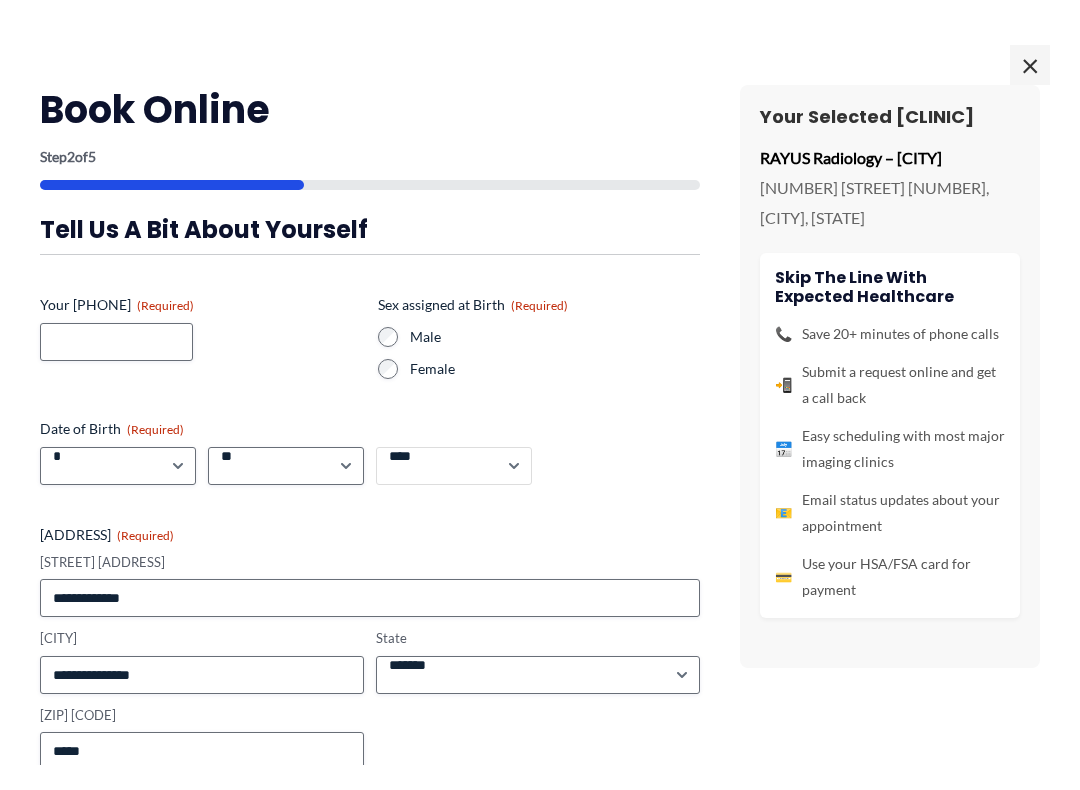 scroll, scrollTop: 1453, scrollLeft: 0, axis: vertical 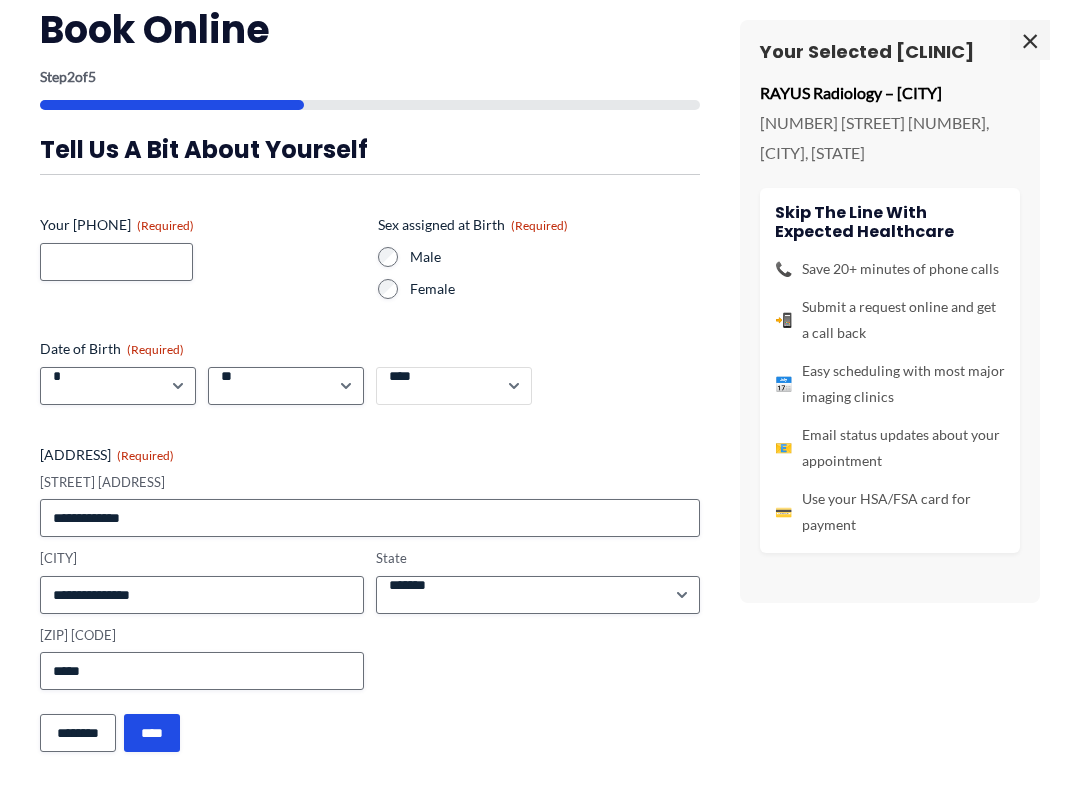 select on "****" 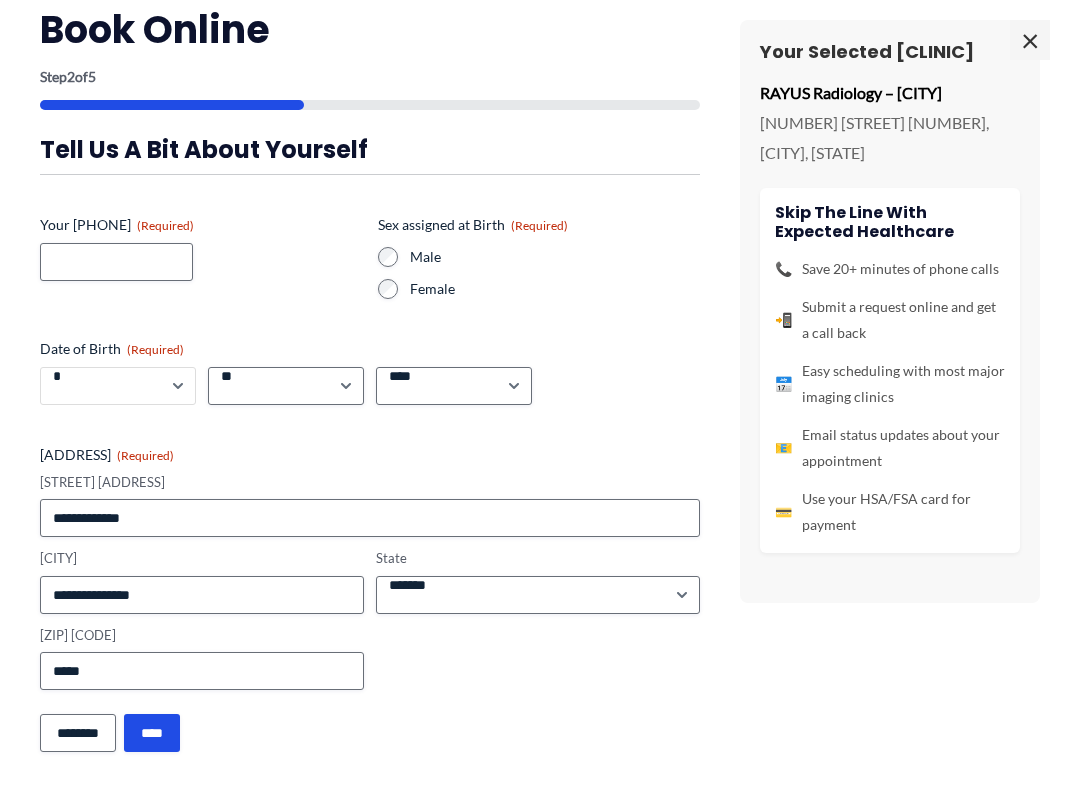 click on "***** * * * * * * * * * ** ** **" at bounding box center (118, 386) 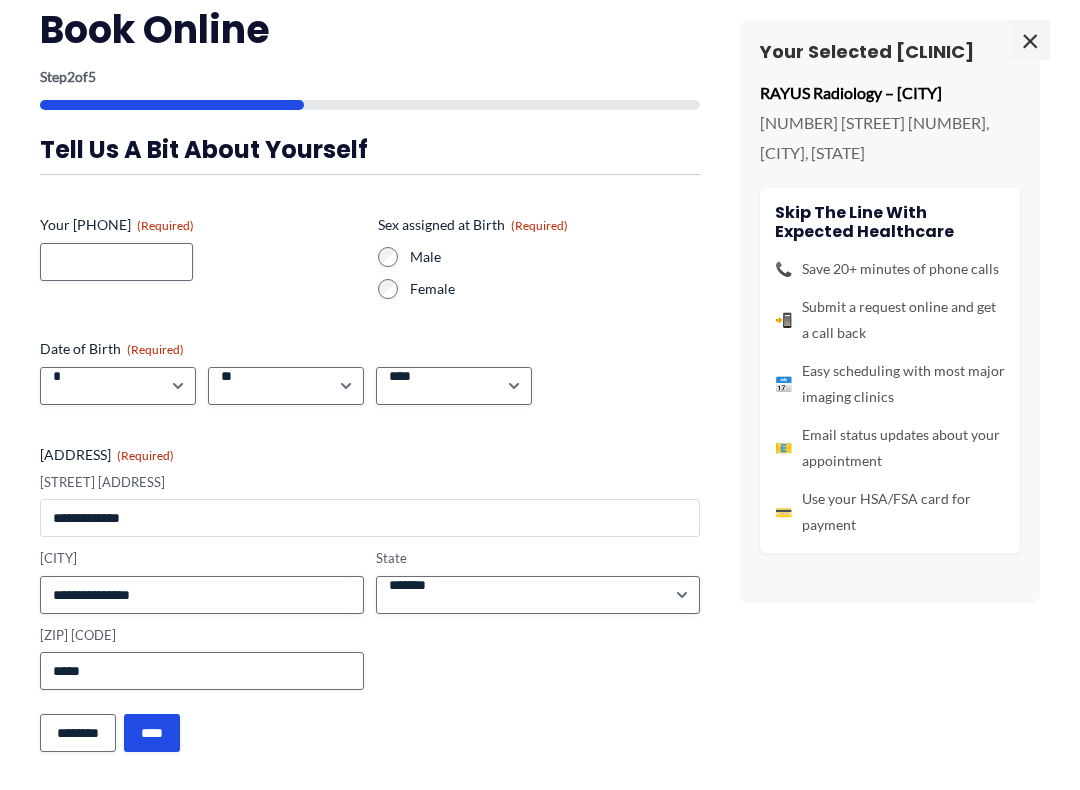 click on "**********" at bounding box center [370, 518] 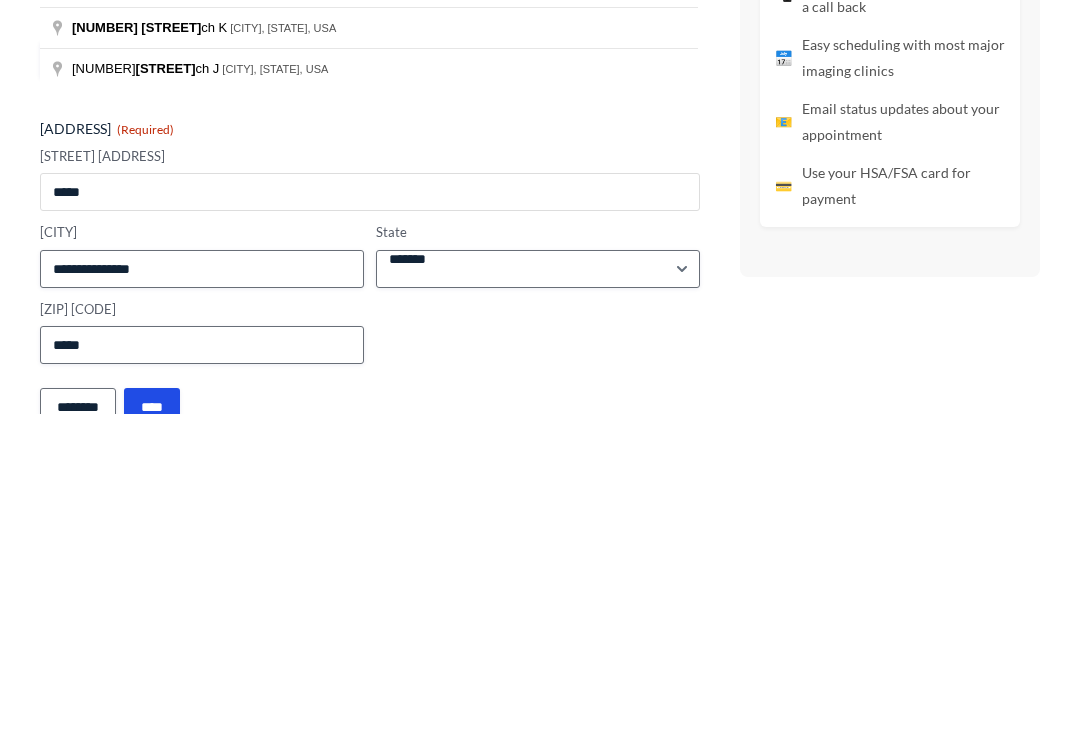 type on "***" 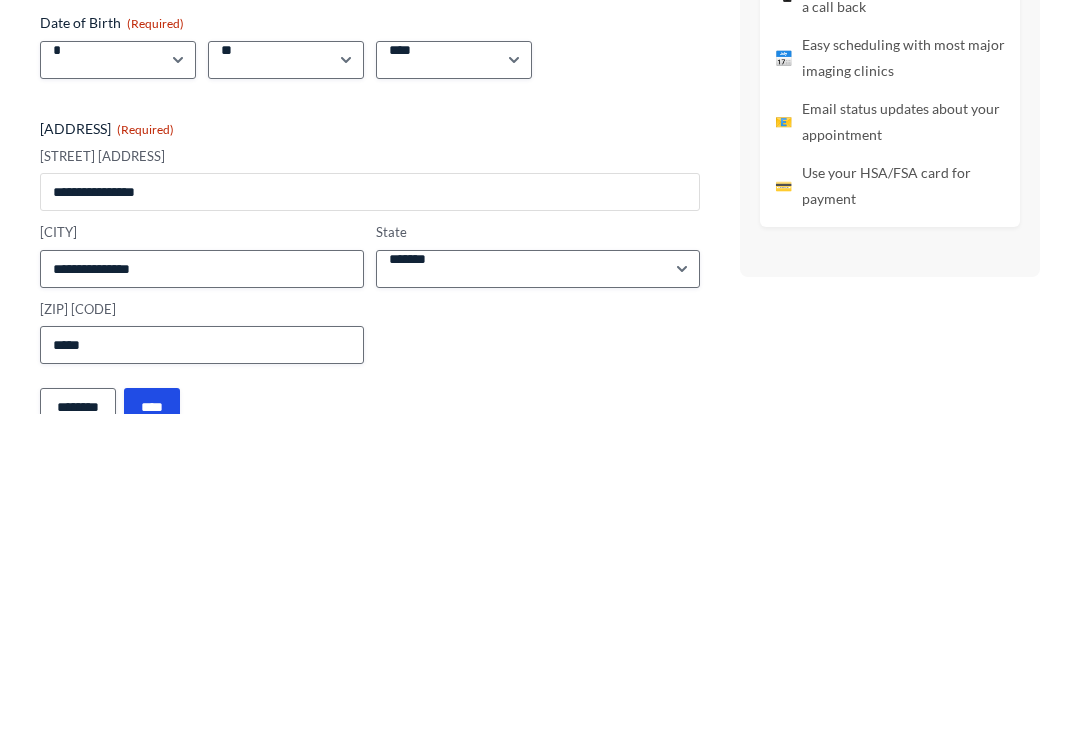 type 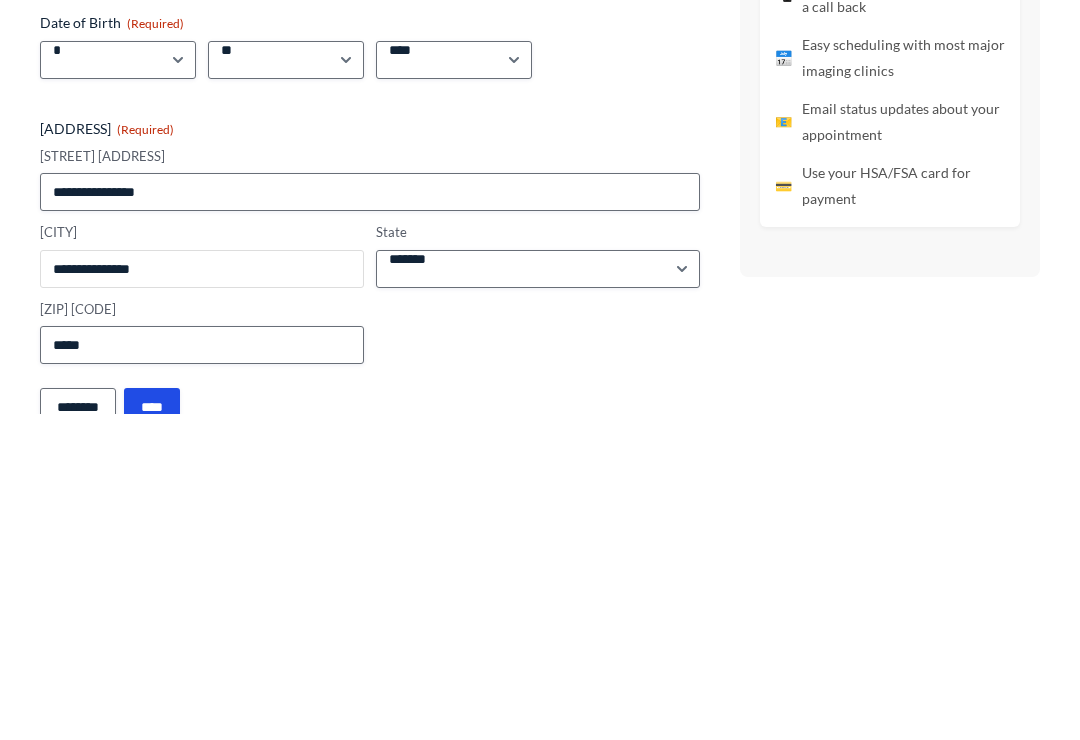 click on "**********" at bounding box center [202, 595] 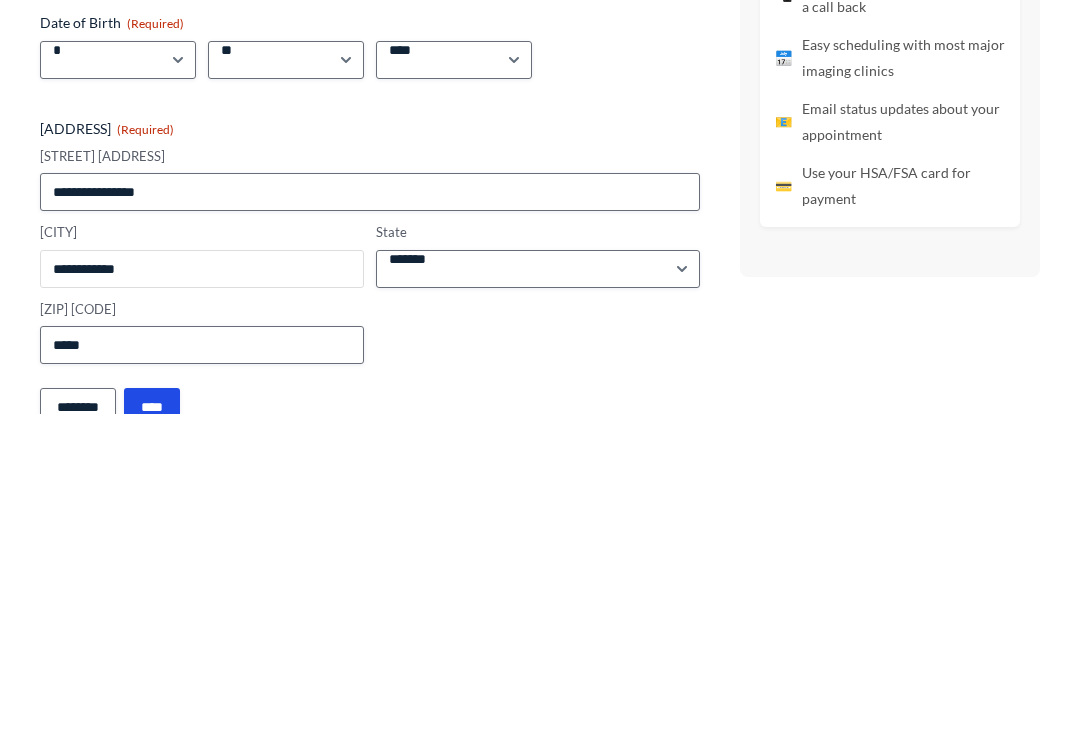 type on "**********" 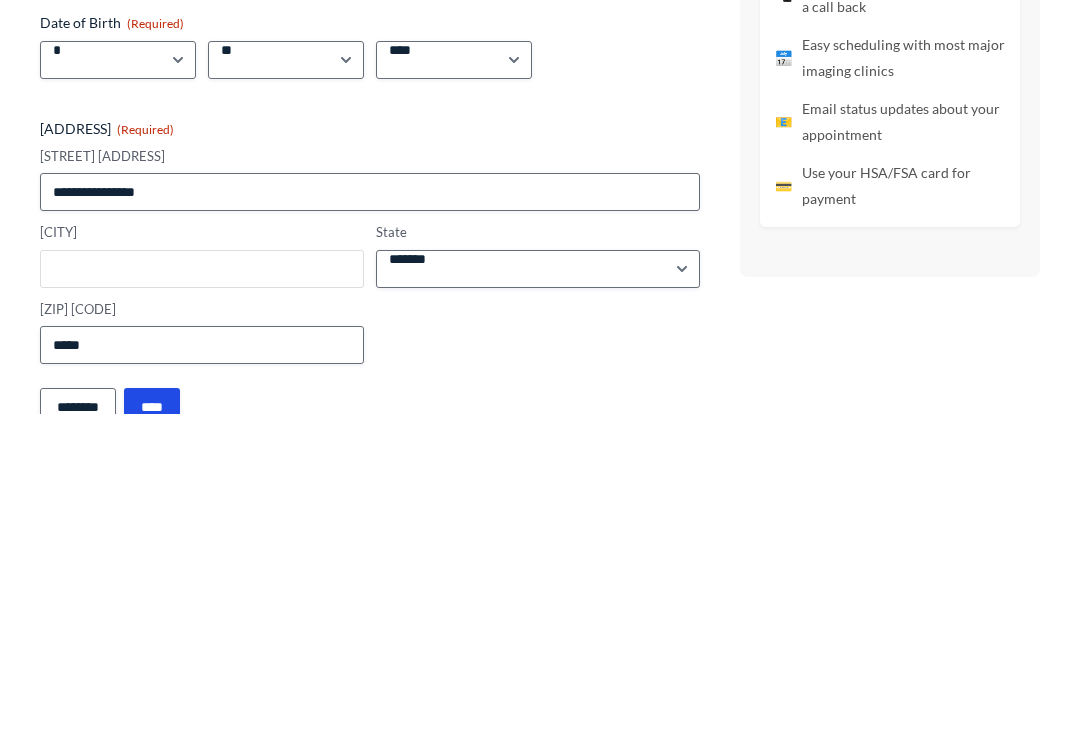 type 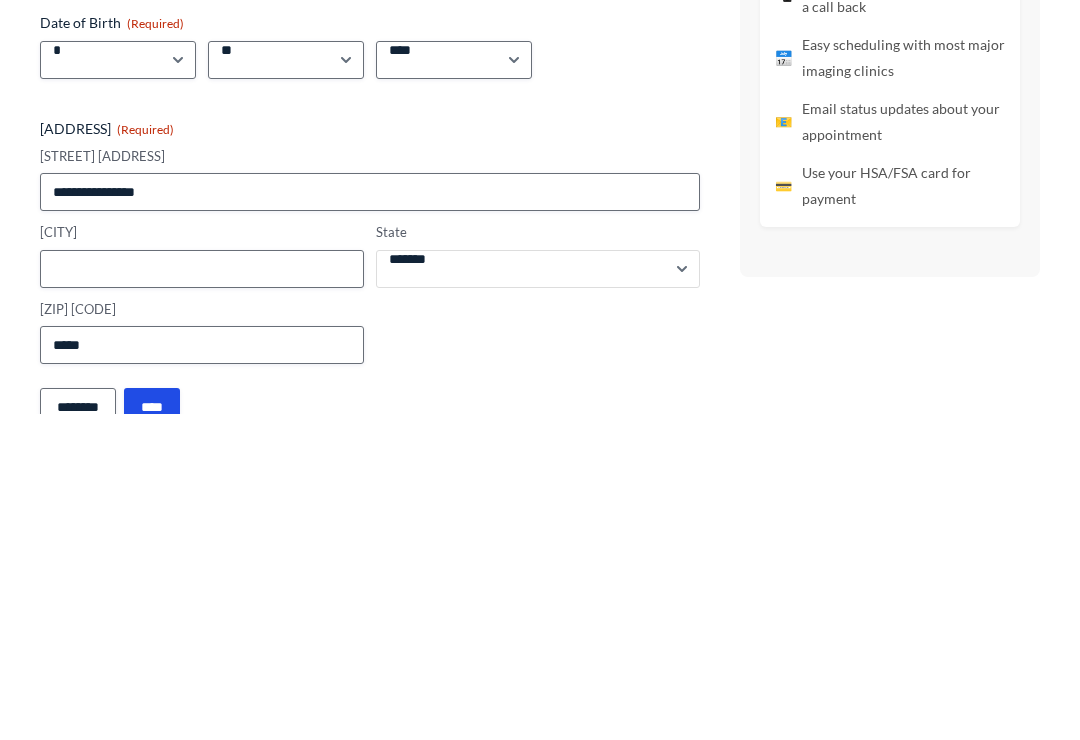 click on "**********" at bounding box center (538, 595) 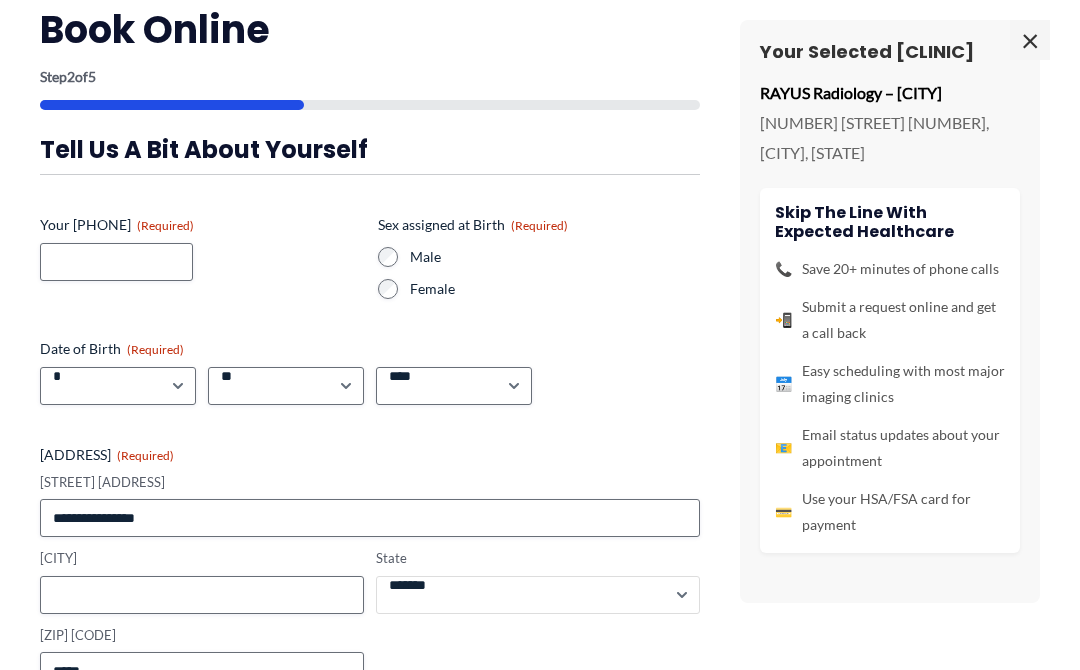scroll, scrollTop: 1624, scrollLeft: 0, axis: vertical 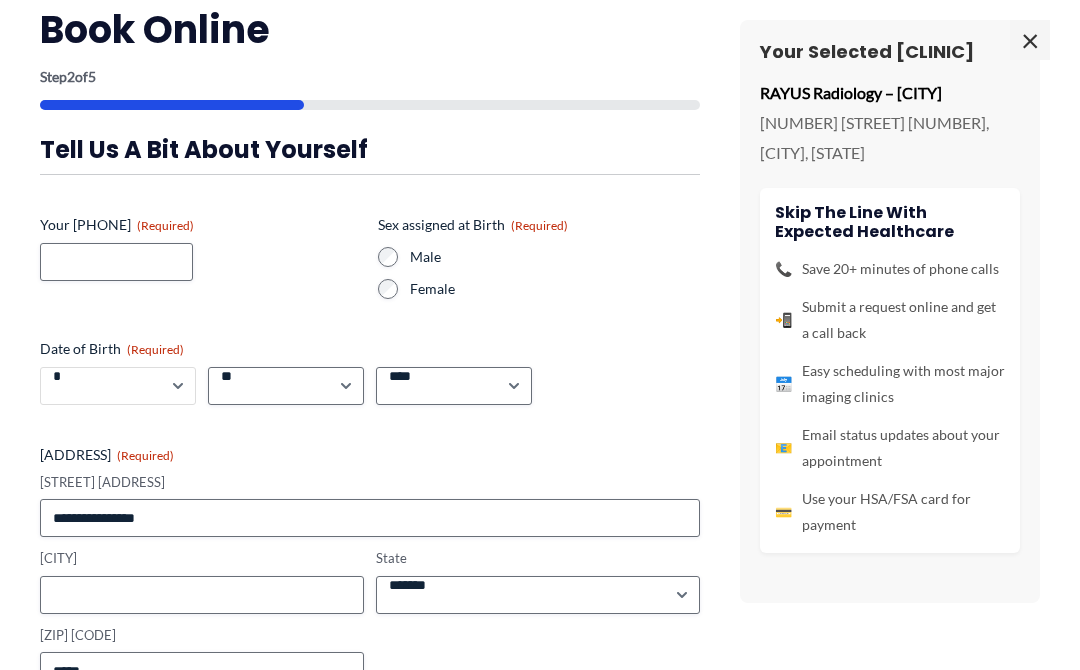 click on "***** * * * * * * * * * ** ** **" at bounding box center [118, 386] 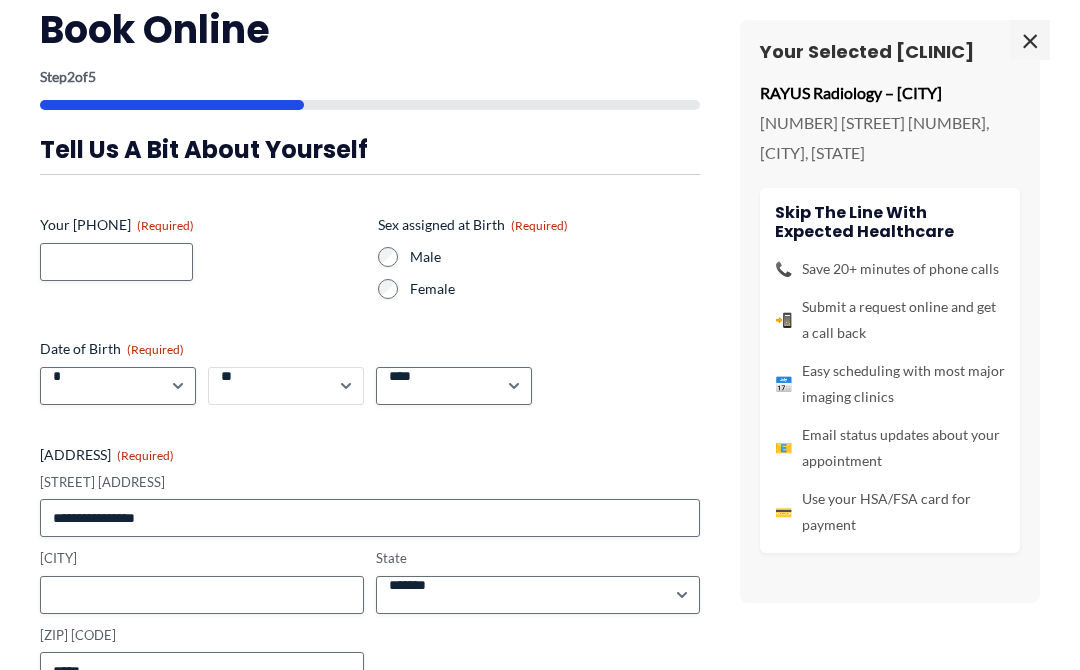 click on "*** * * * * * * * * * ** ** ** ** ** ** ** ** ** ** ** ** ** ** ** ** ** ** ** ** ** **" at bounding box center (286, 386) 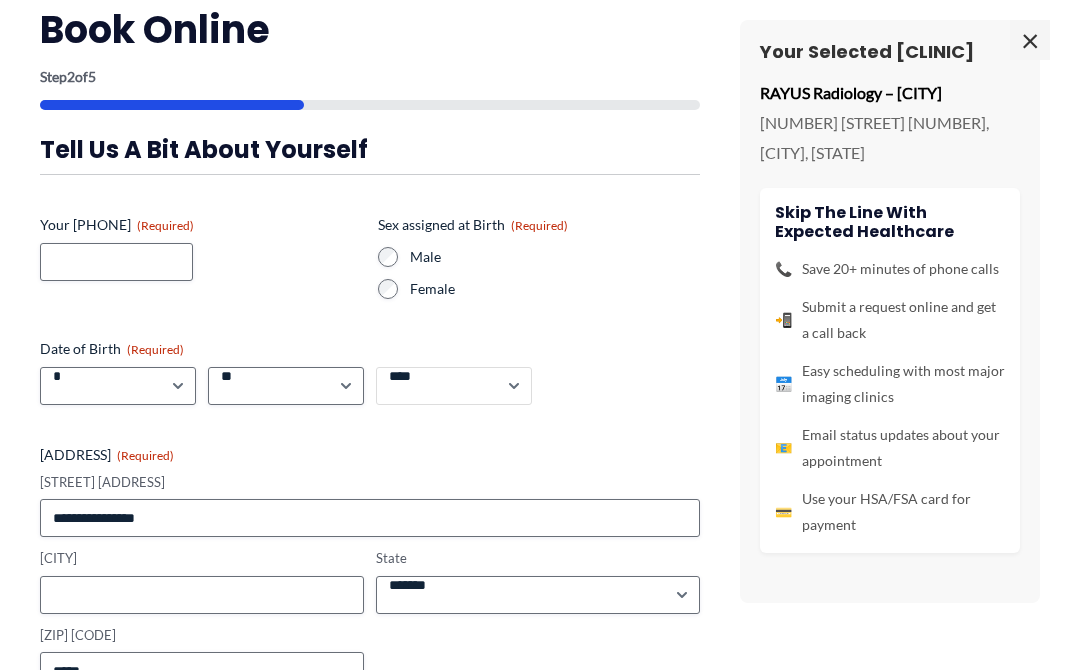 click on "**** **** **** **** **** **** **** **** **** **** **** **** **** **** **** **** **** **** **** **** **** **** **** **** **** **** **** **** **** **** **** **** **** **** **** **** **** **** **** **** **** **** **** **** **** **** **** **** **** **** **** **** **** **** **** **** **** **** **** **** **** **** **** **** **** **** **** **** **** **** **** **** **** **** **** **** **** **** **** **** **** **** **** **** **** **** **** **** **** **** **** **** **** **** **** **** **** **** **** **** **** **** **** **** **** **** **** ****" at bounding box center [454, 386] 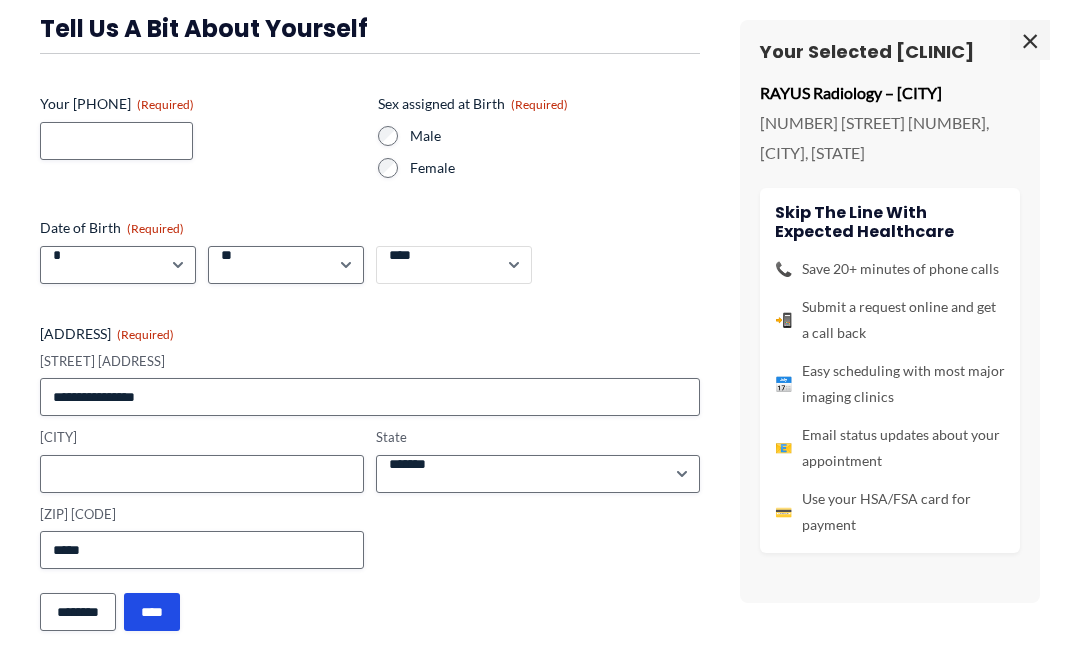 scroll, scrollTop: 175, scrollLeft: 0, axis: vertical 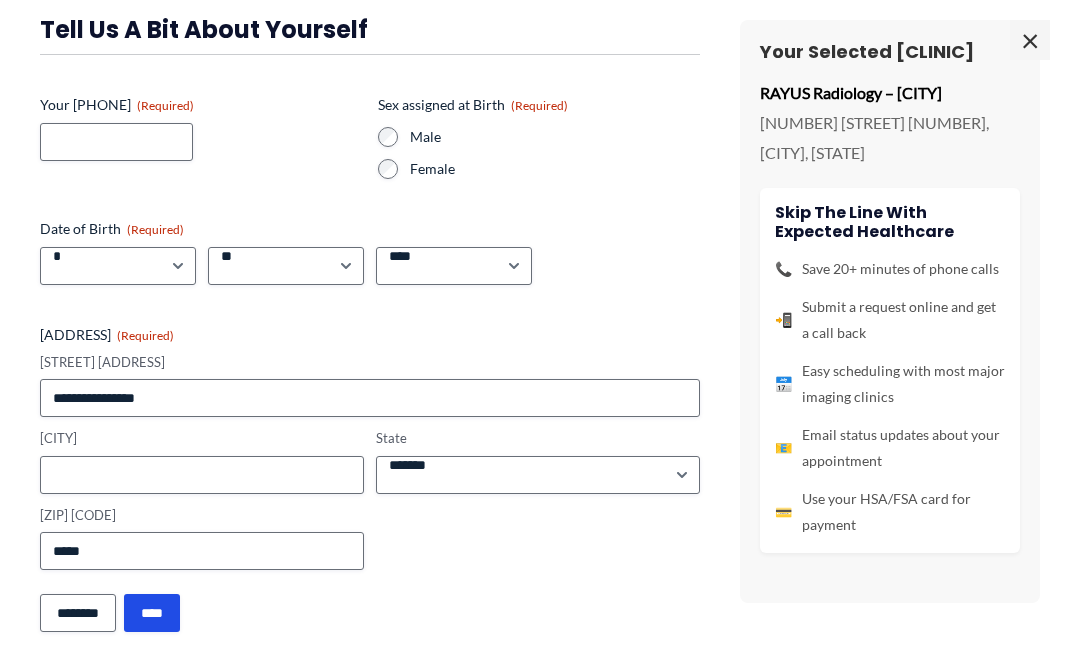 click on "********" at bounding box center [78, 613] 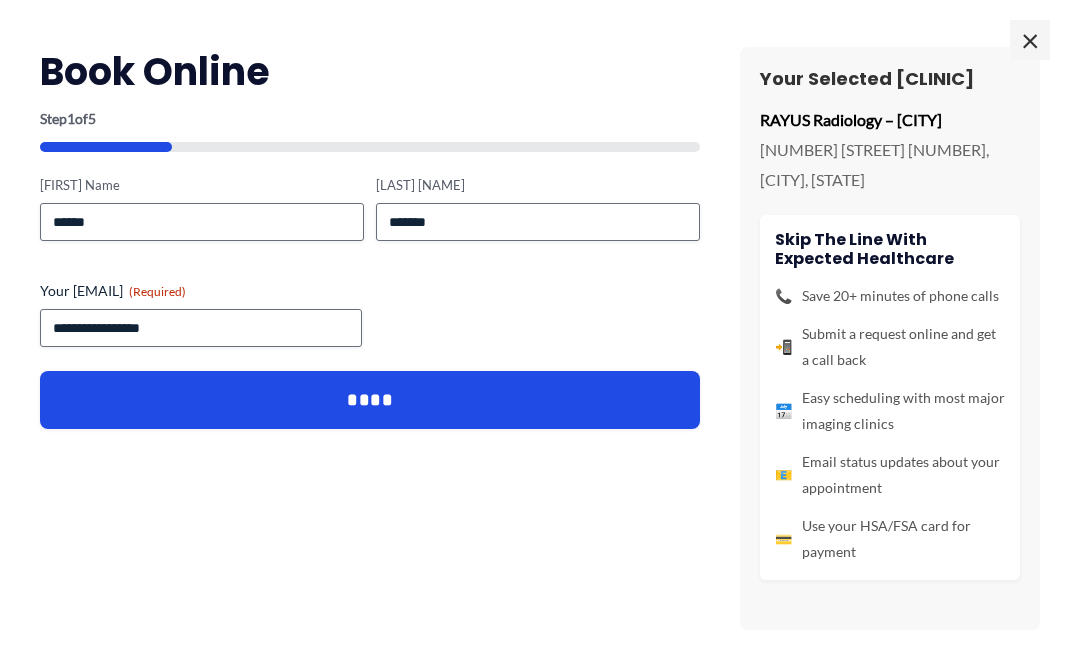scroll, scrollTop: 1545, scrollLeft: 0, axis: vertical 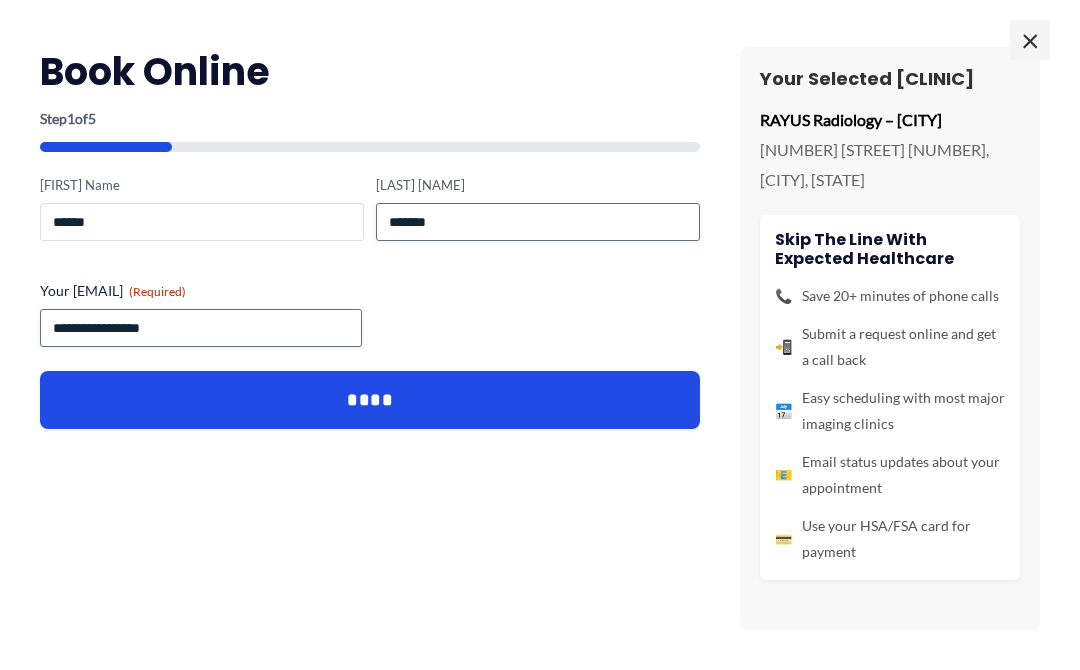 click on "******" at bounding box center [202, 222] 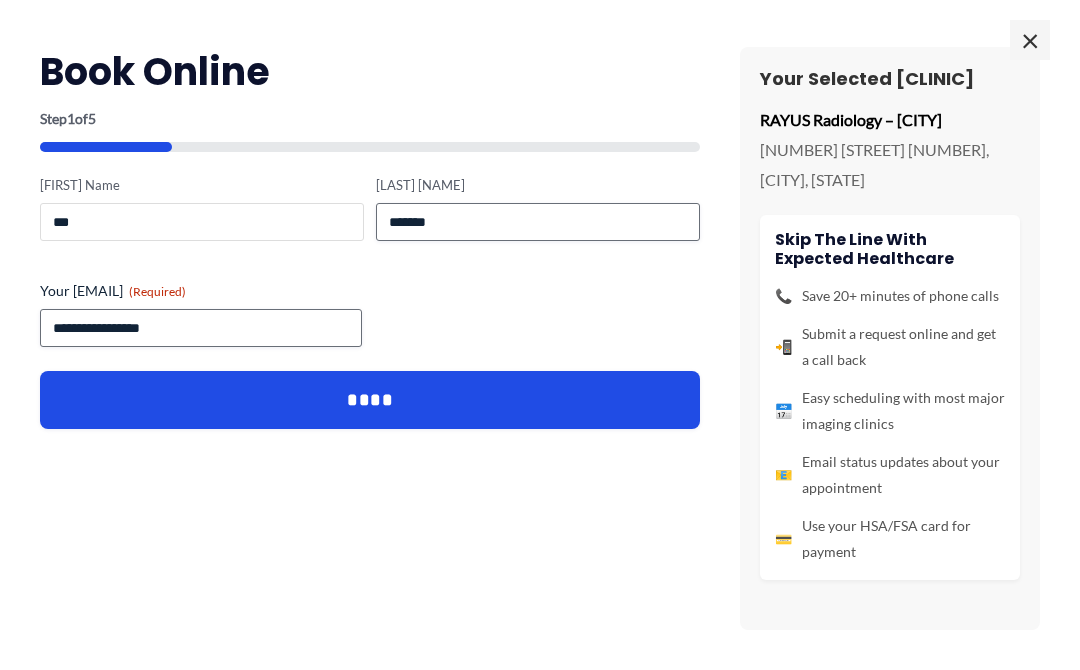 type on "**" 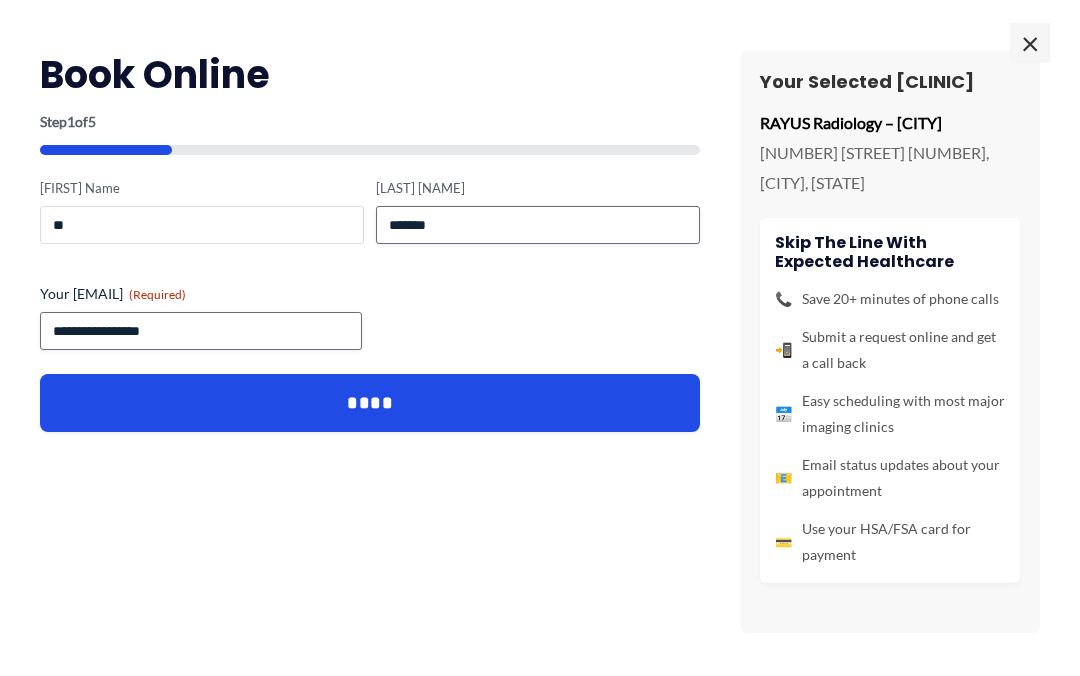 scroll, scrollTop: 33, scrollLeft: 0, axis: vertical 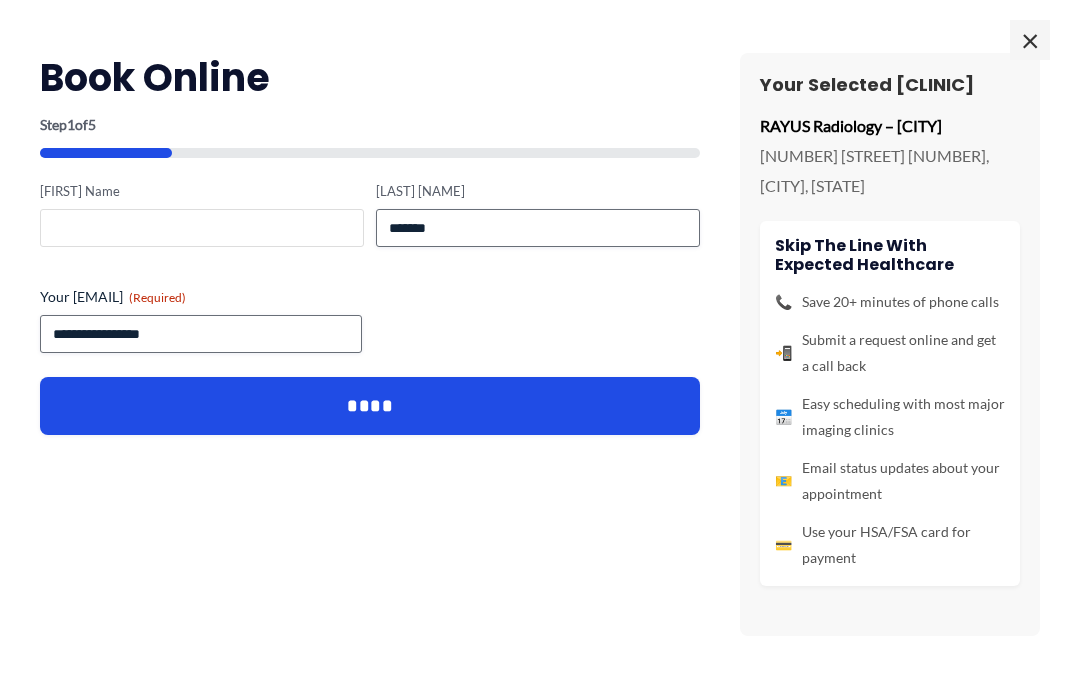 type 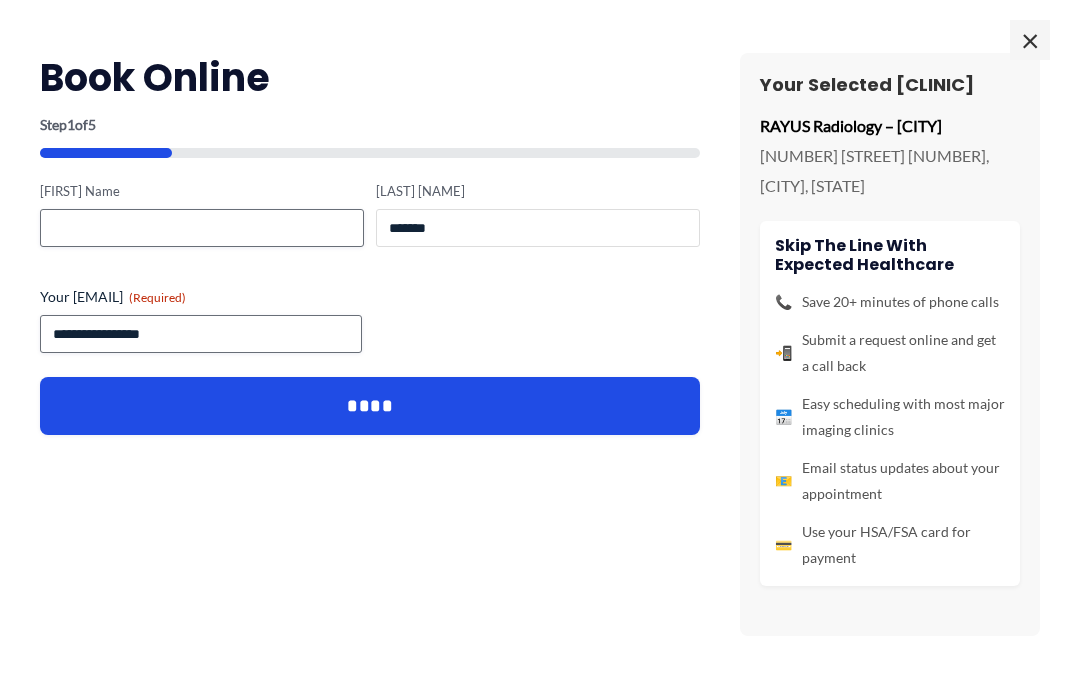 click on "******" at bounding box center [538, 228] 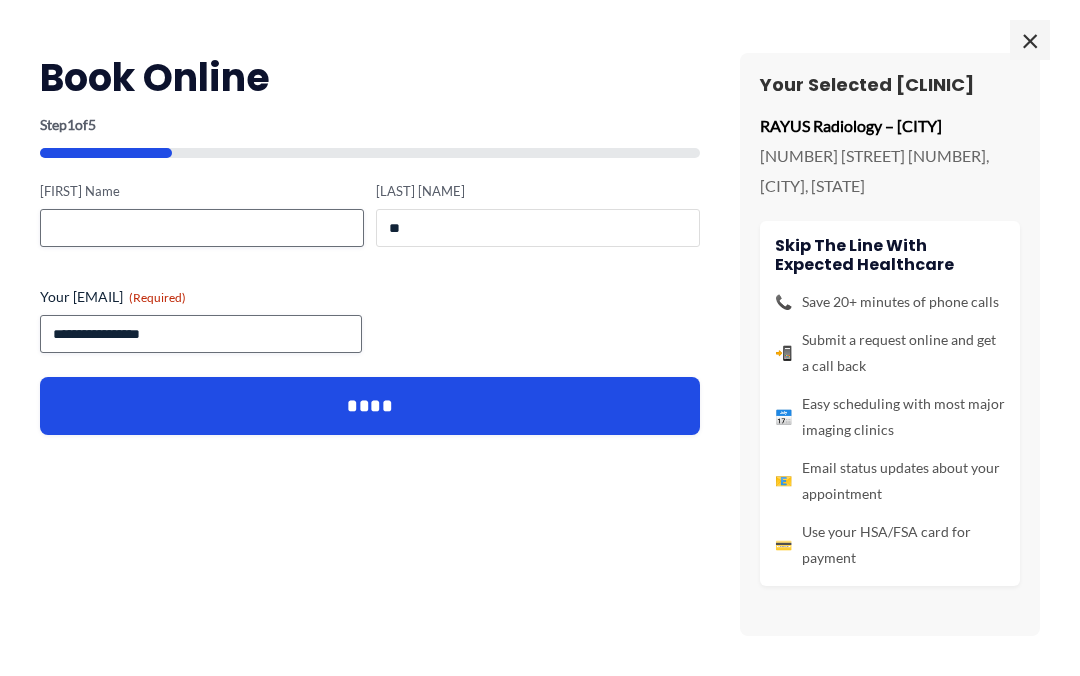 type on "*" 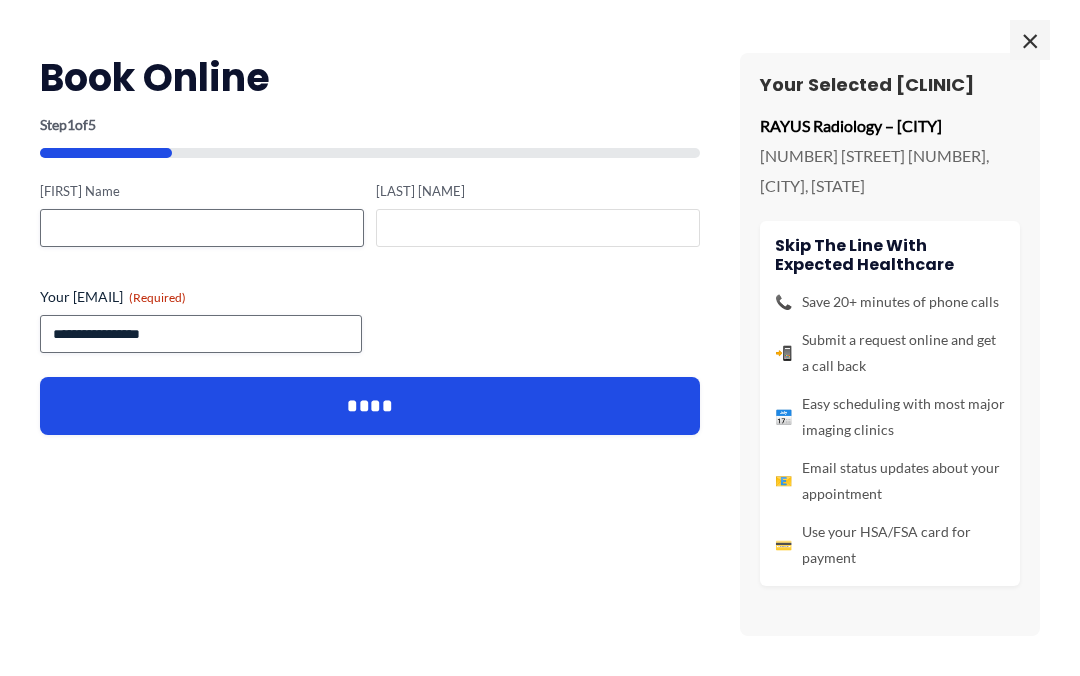 type 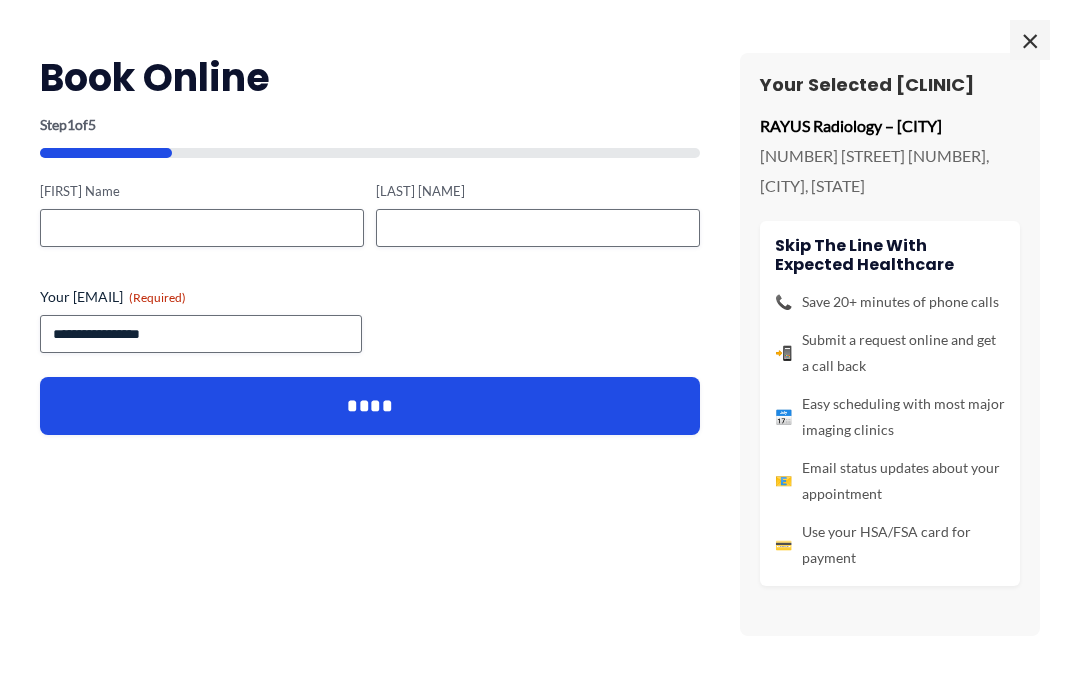 click on "Your [EMAIL] ([REQUIRED])" at bounding box center [370, 297] 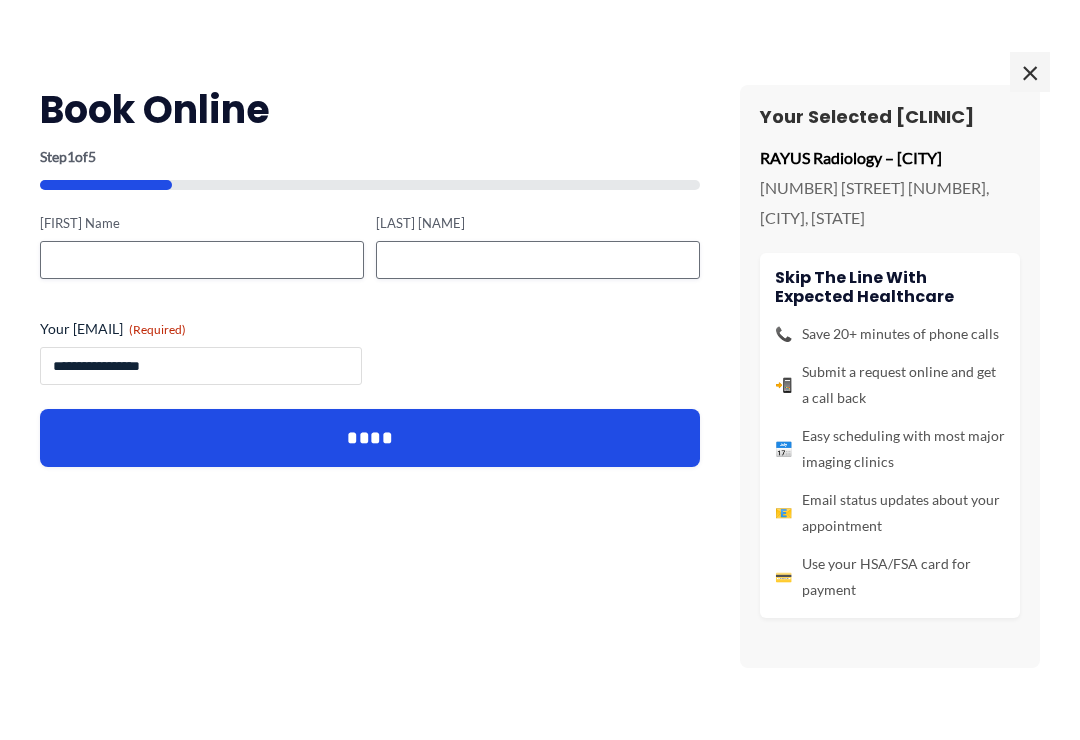 scroll, scrollTop: 1526, scrollLeft: 0, axis: vertical 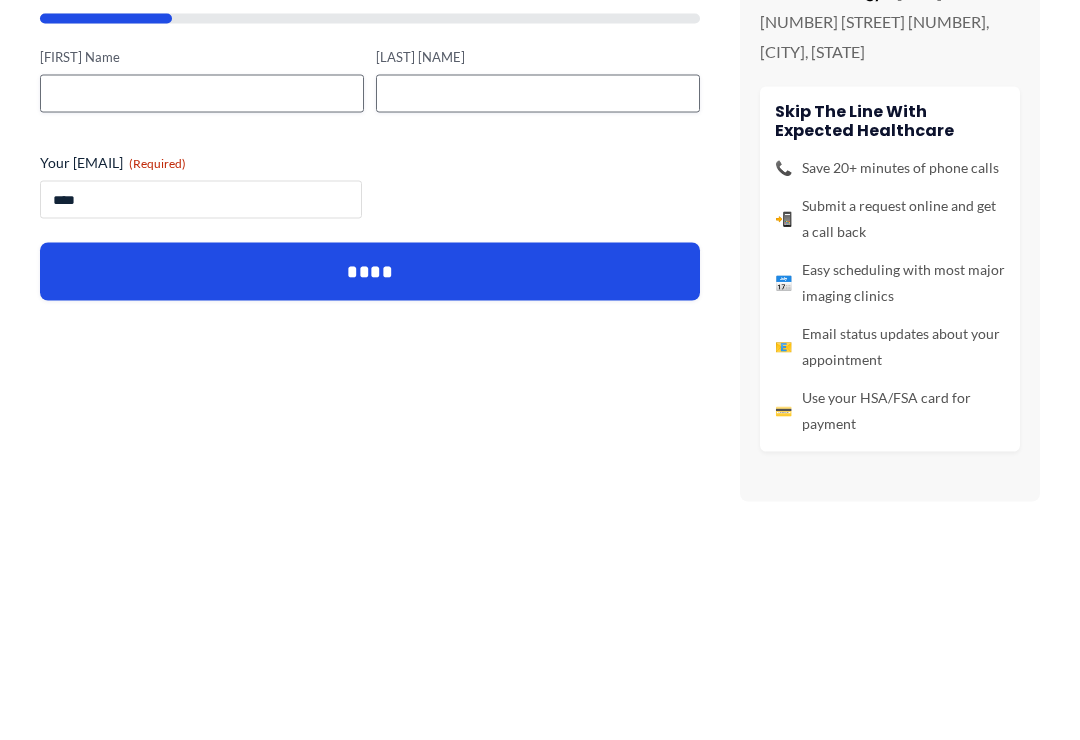 type on "***" 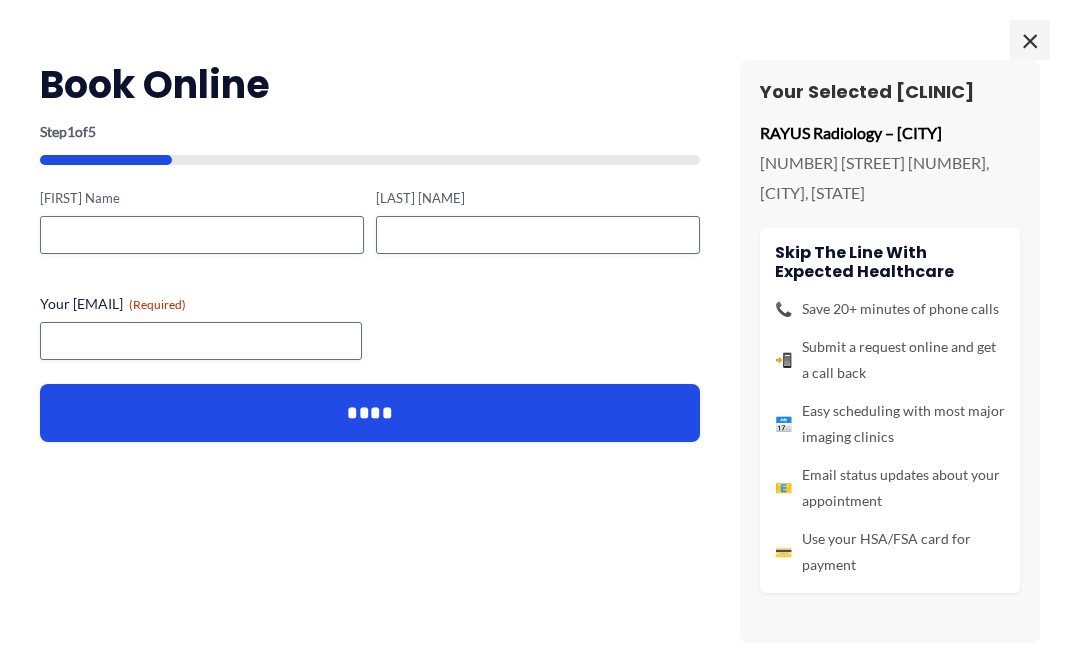 scroll, scrollTop: 1115, scrollLeft: 0, axis: vertical 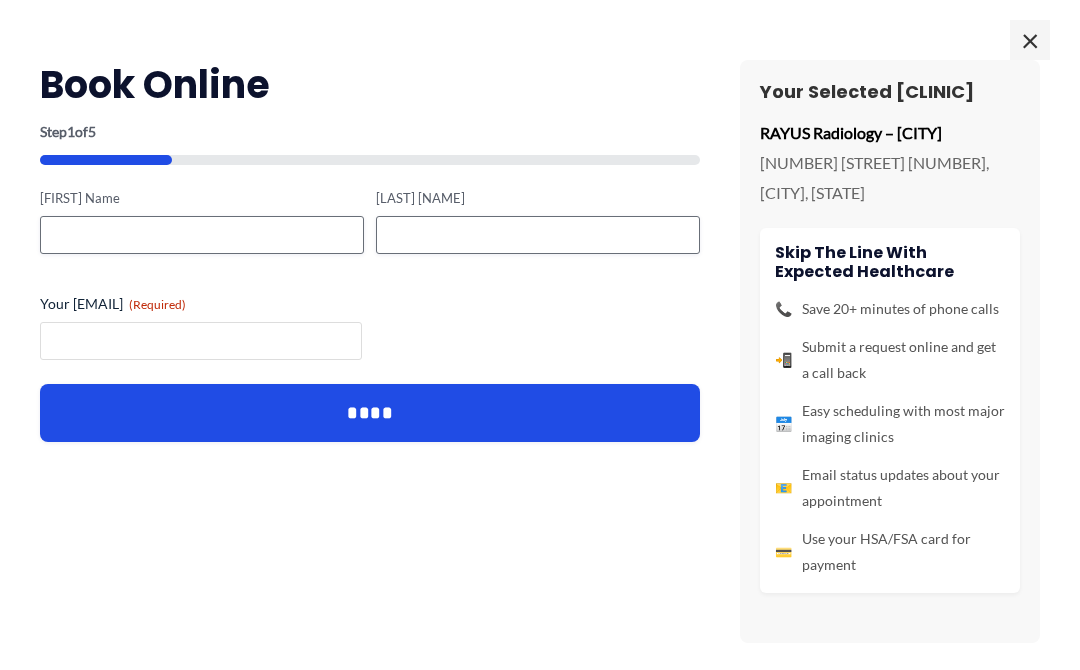 type 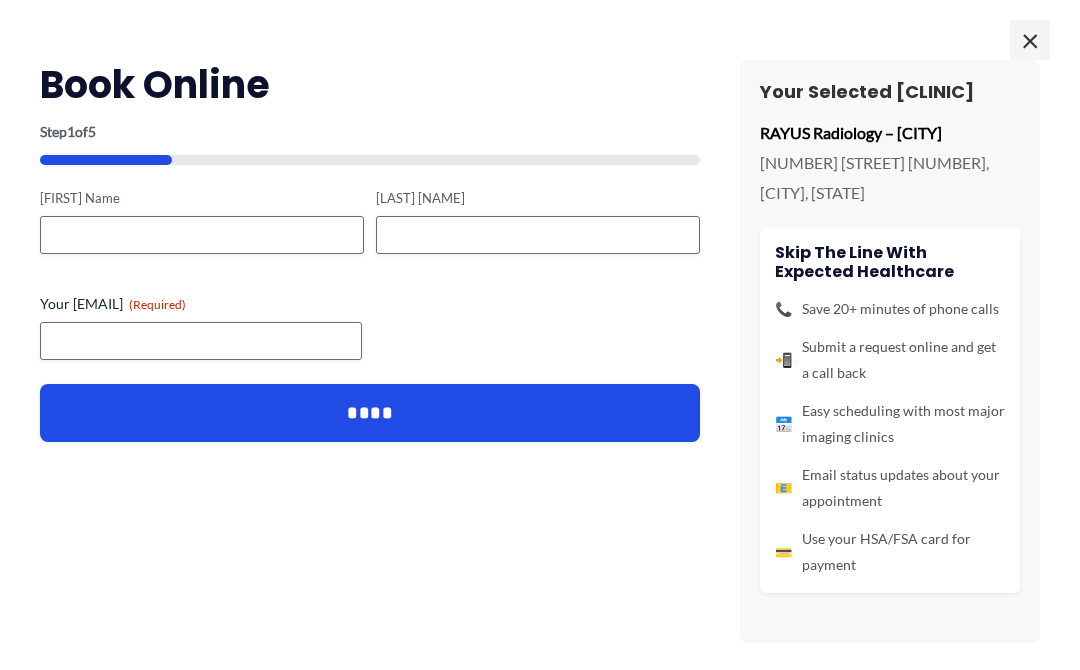 click on "×" at bounding box center (1030, 40) 